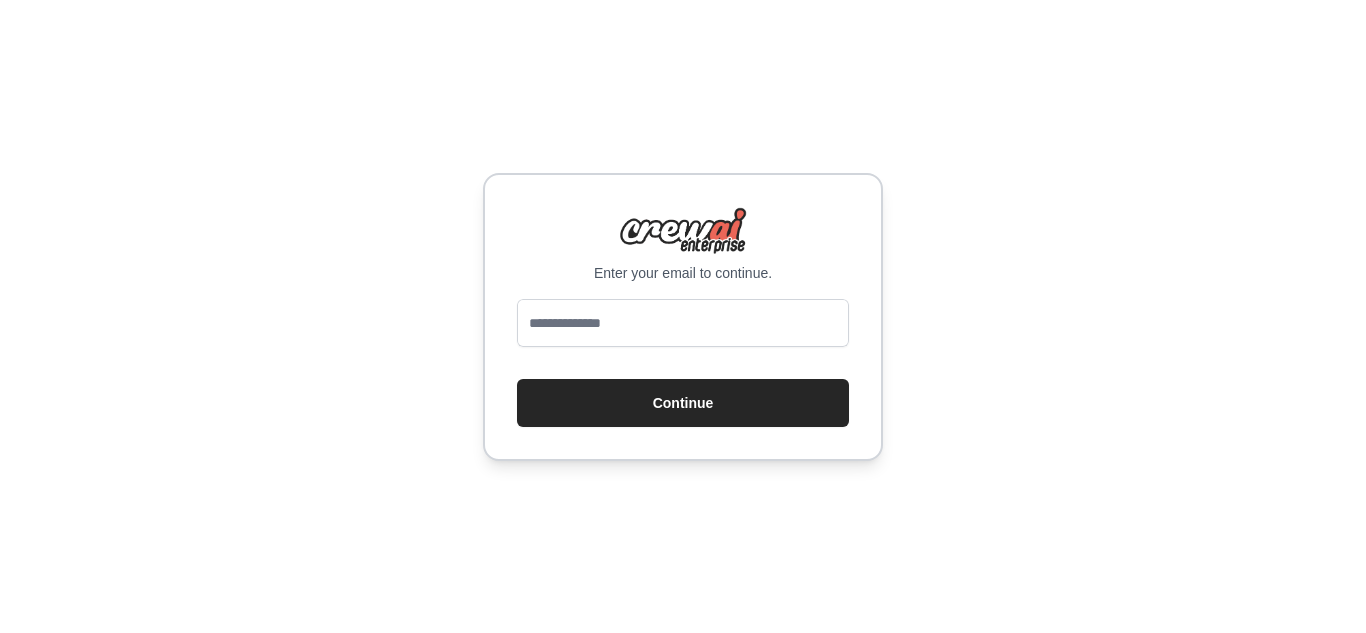 scroll, scrollTop: 0, scrollLeft: 0, axis: both 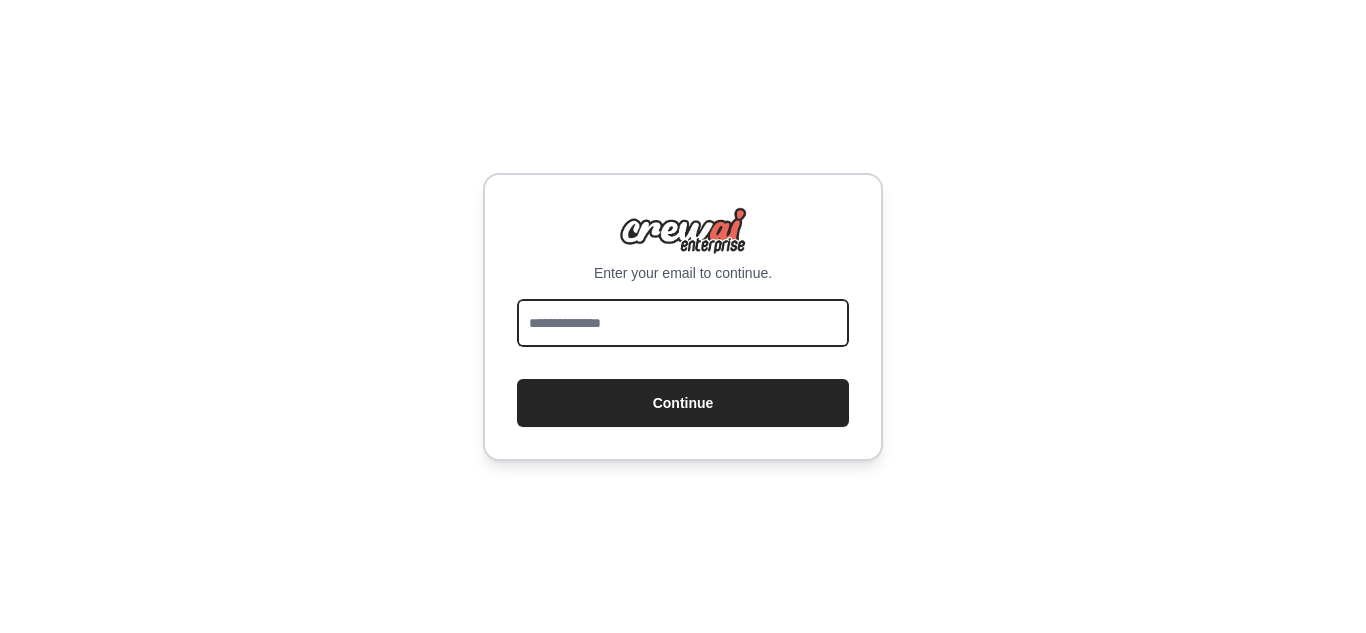click at bounding box center (683, 323) 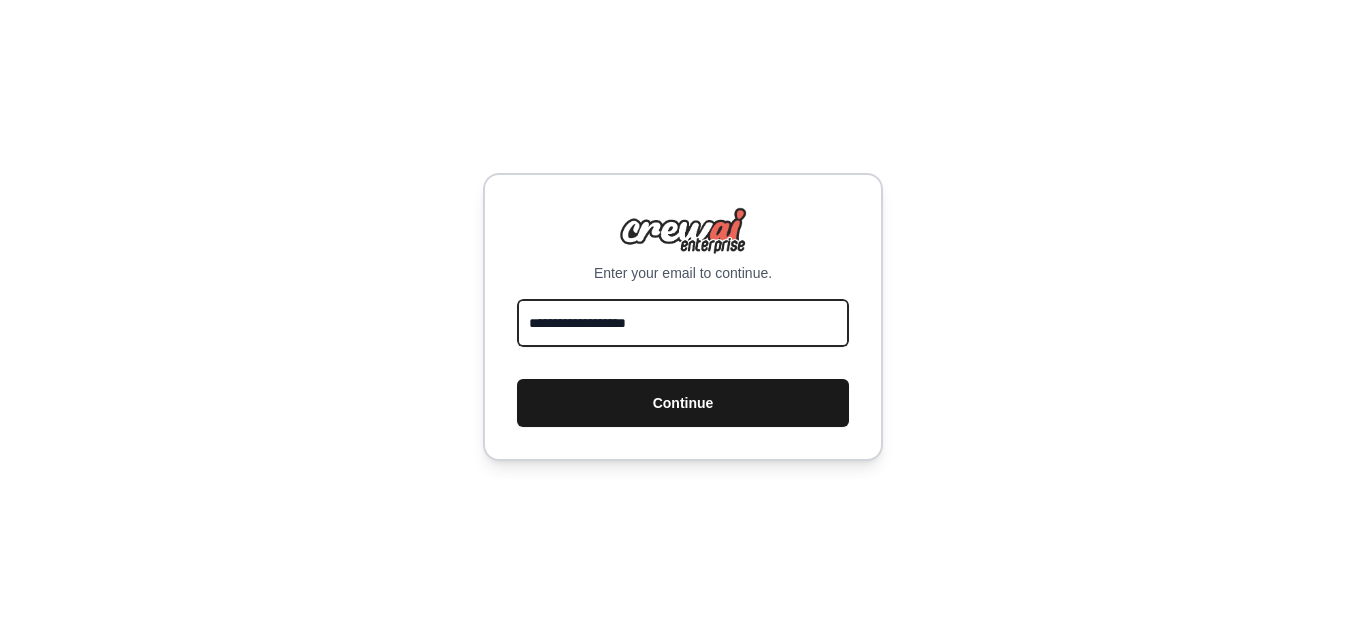 type on "**********" 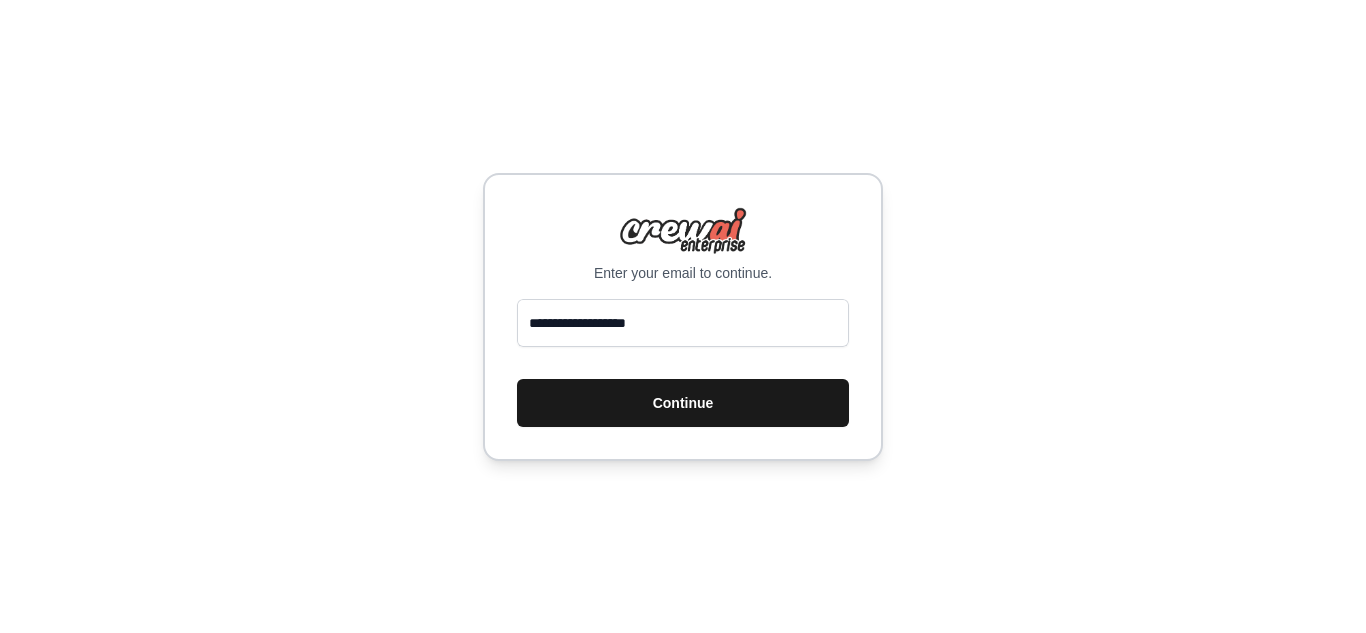 click on "Continue" at bounding box center [683, 403] 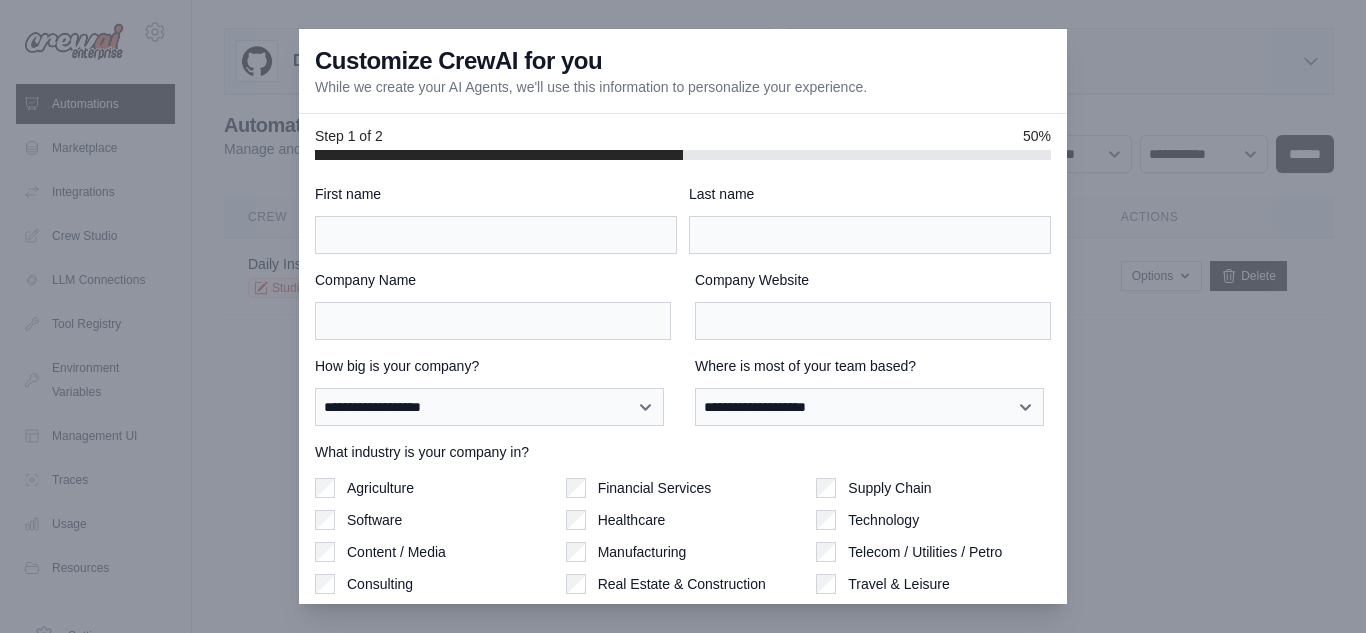 scroll, scrollTop: 0, scrollLeft: 0, axis: both 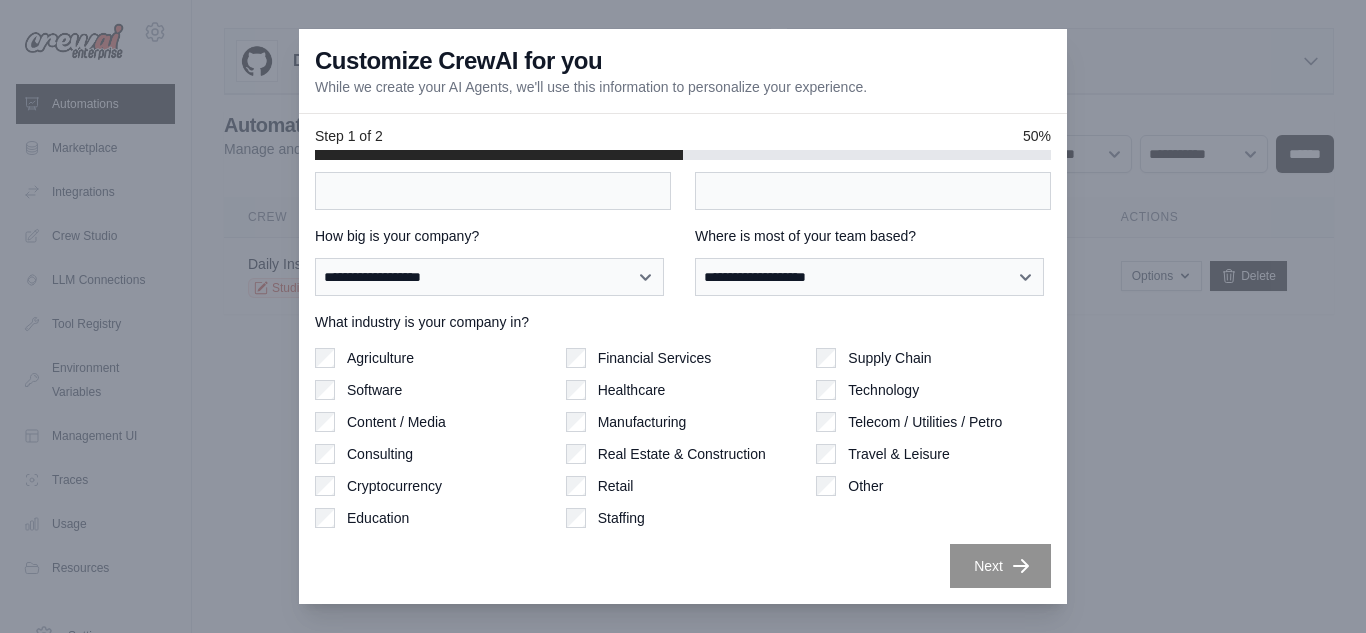 click at bounding box center [683, 316] 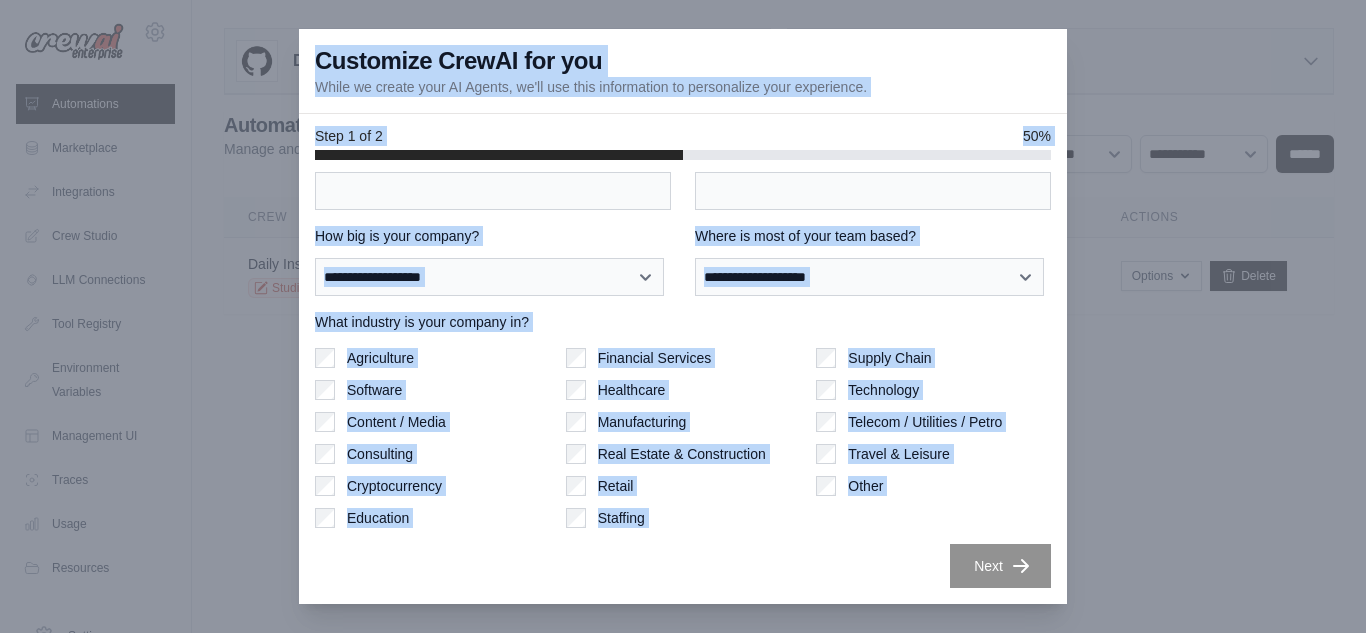 drag, startPoint x: 1153, startPoint y: 305, endPoint x: 970, endPoint y: 484, distance: 255.98828 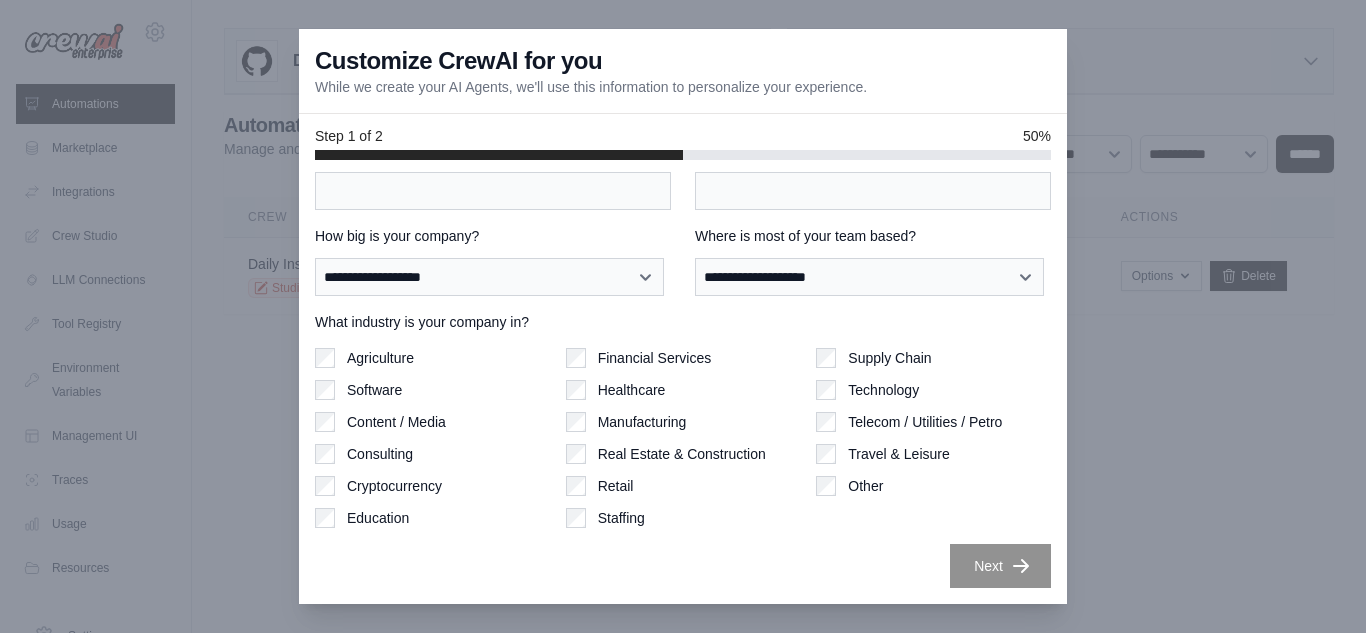 click on "**********" at bounding box center (683, 321) 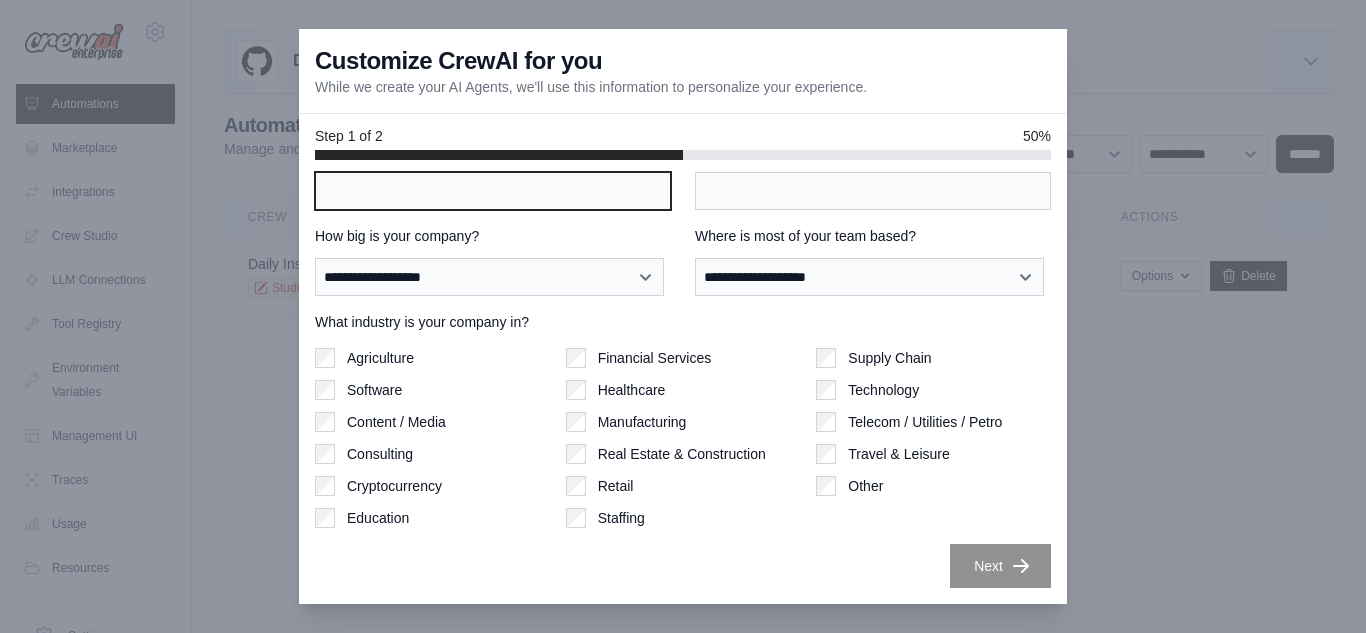 click on "Company Name" at bounding box center [493, 191] 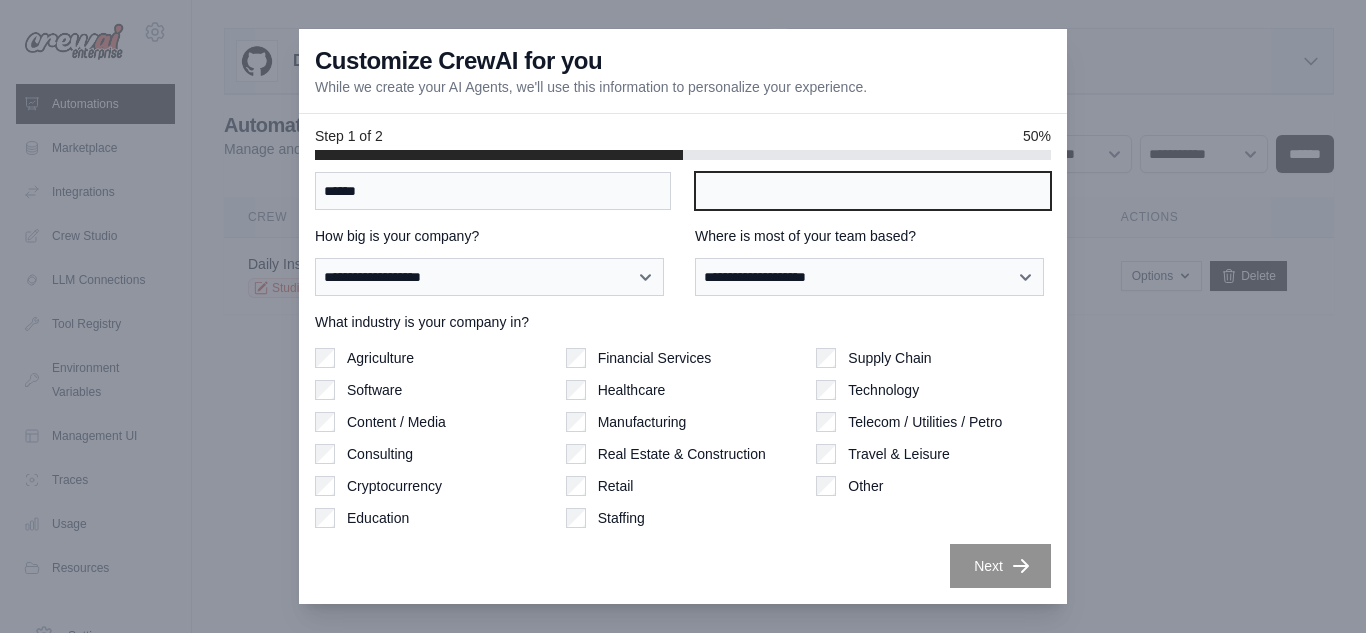 click on "Company Website" at bounding box center (873, 191) 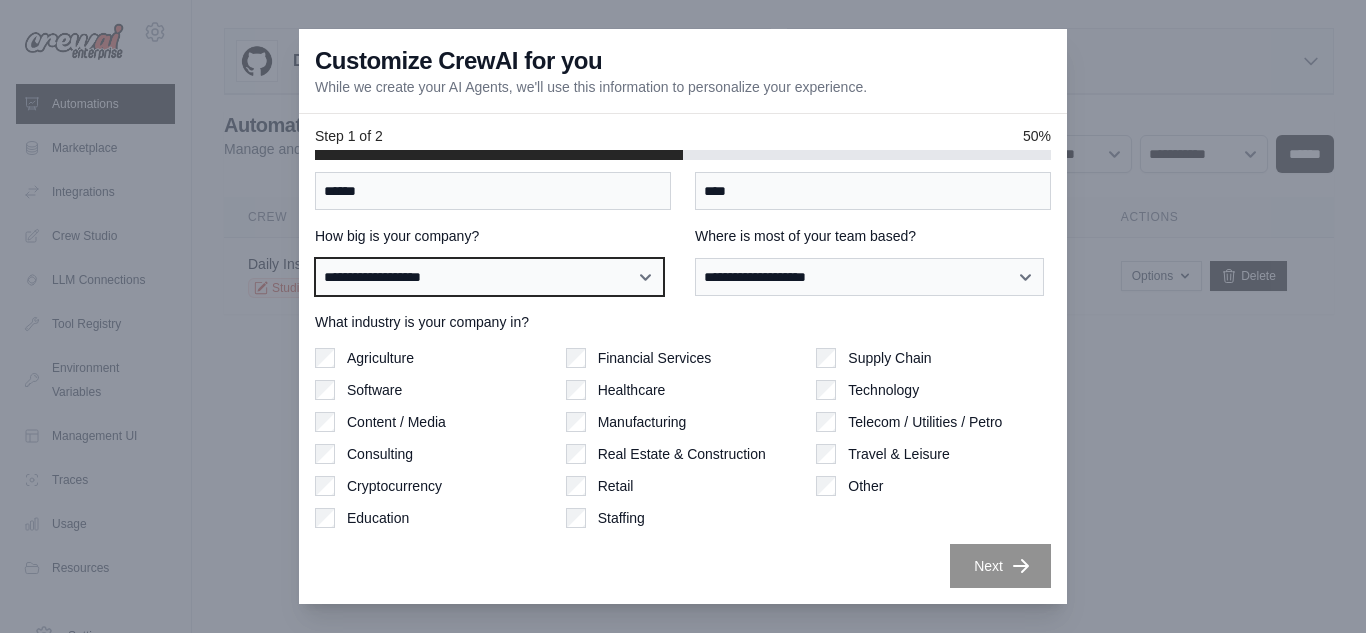 click on "**********" at bounding box center (489, 277) 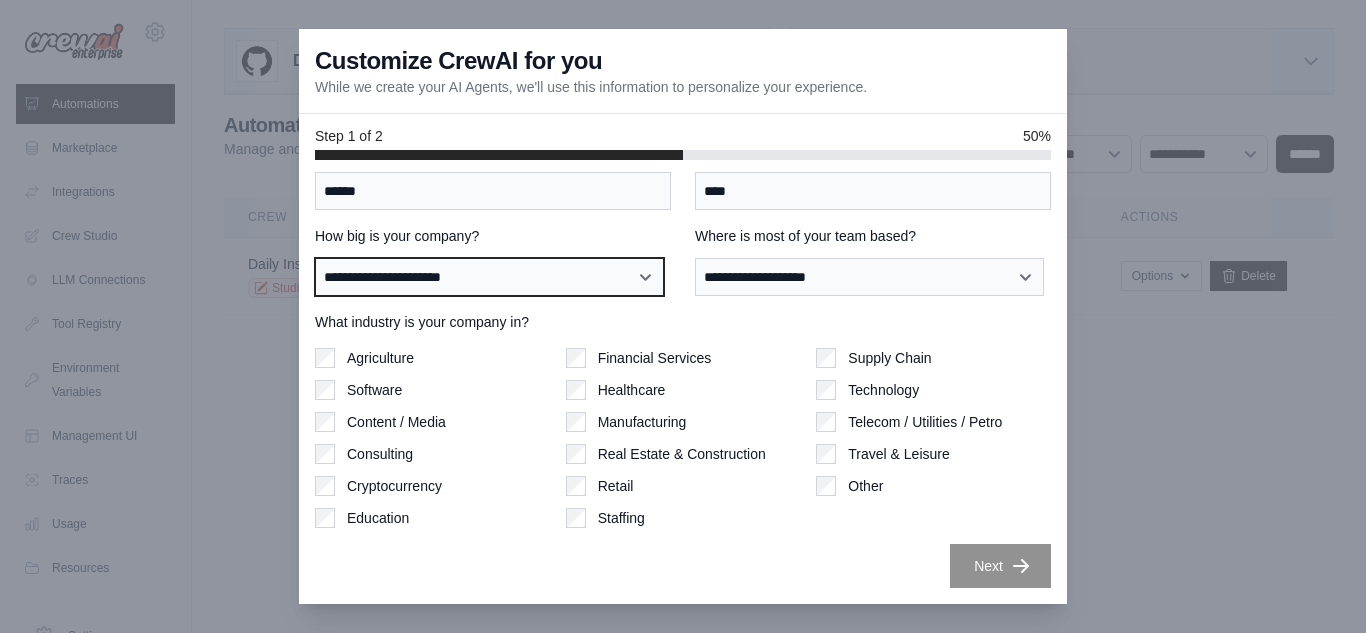 click on "**********" at bounding box center (489, 277) 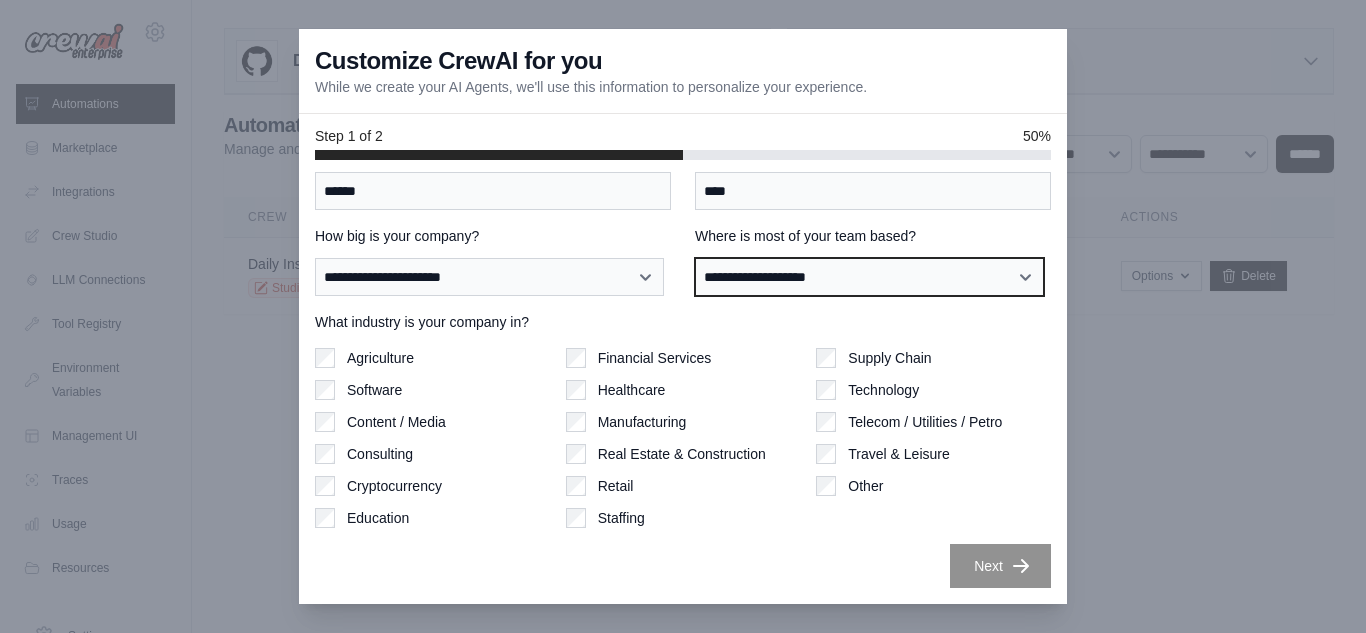 click on "**********" at bounding box center [869, 277] 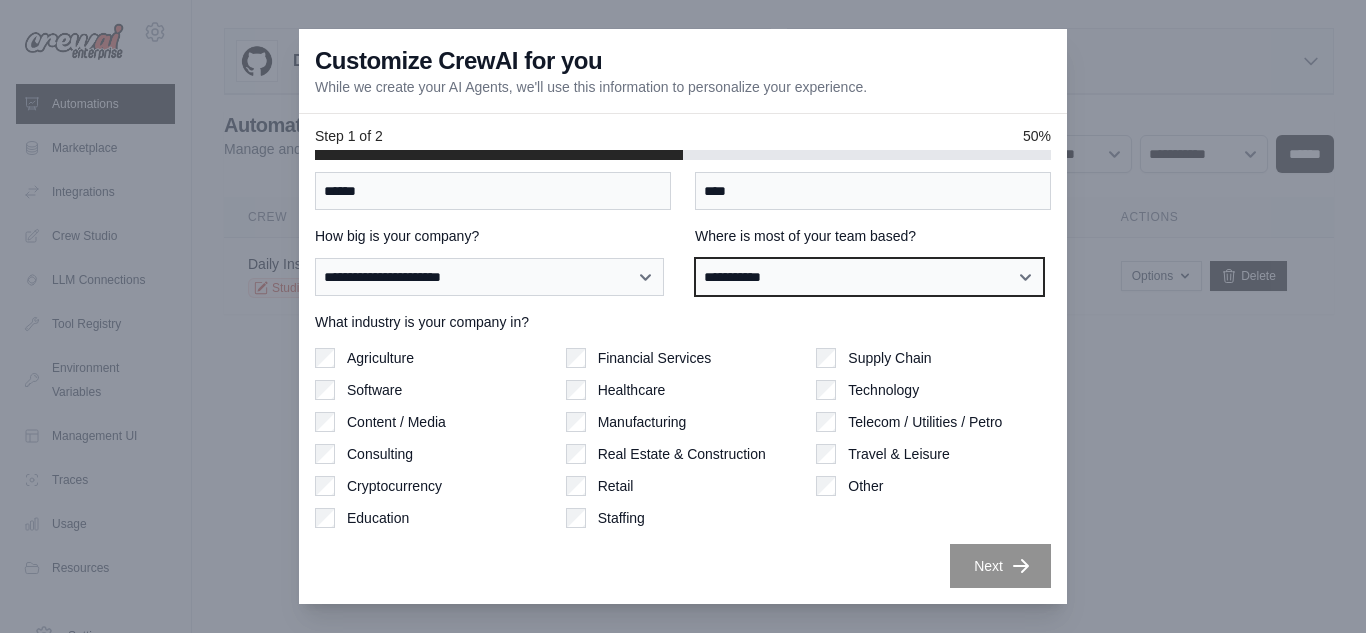 click on "**********" at bounding box center (869, 277) 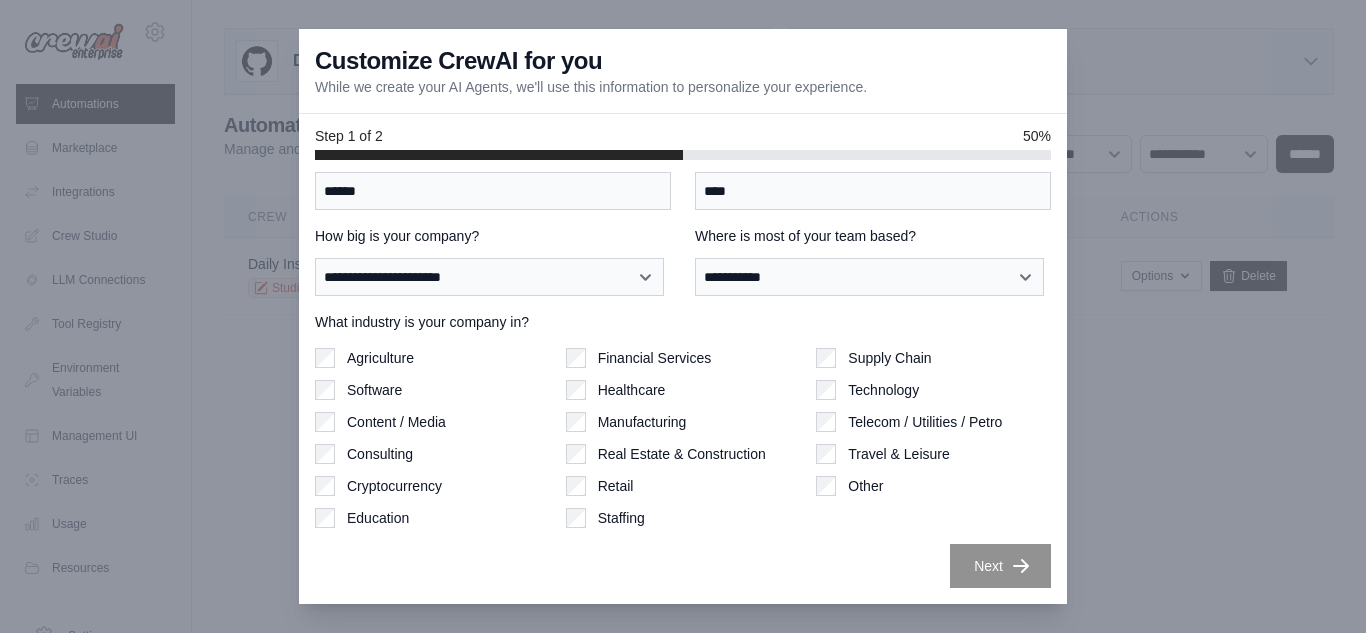 click on "**********" at bounding box center (683, 321) 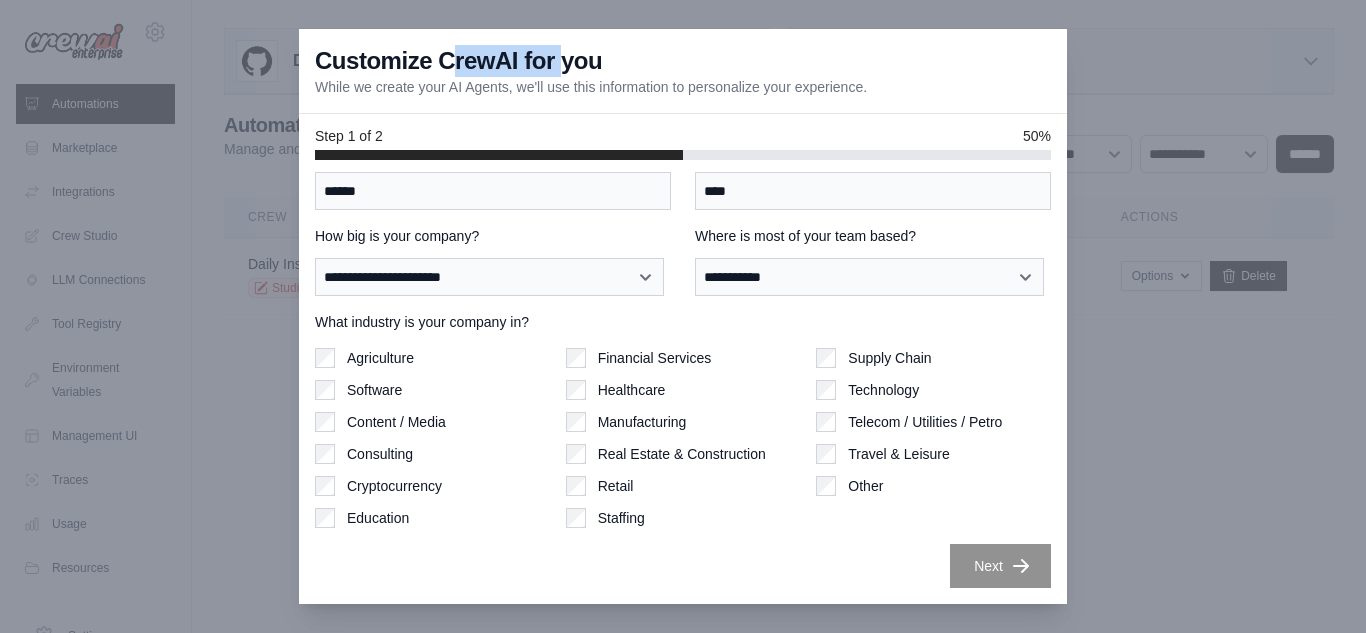 click on "Customize CrewAI for you
While we create your AI Agents, we'll use this information to
personalize your experience." at bounding box center [683, 71] 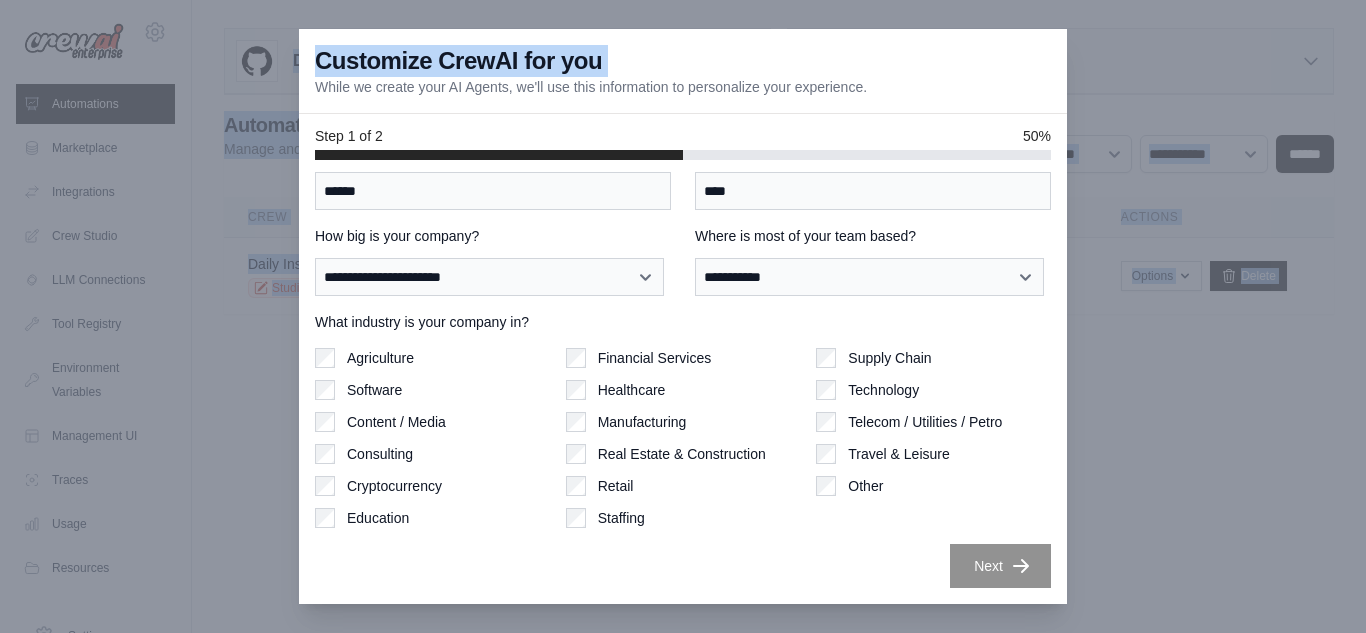 drag, startPoint x: 306, startPoint y: 68, endPoint x: 429, endPoint y: -19, distance: 150.65855 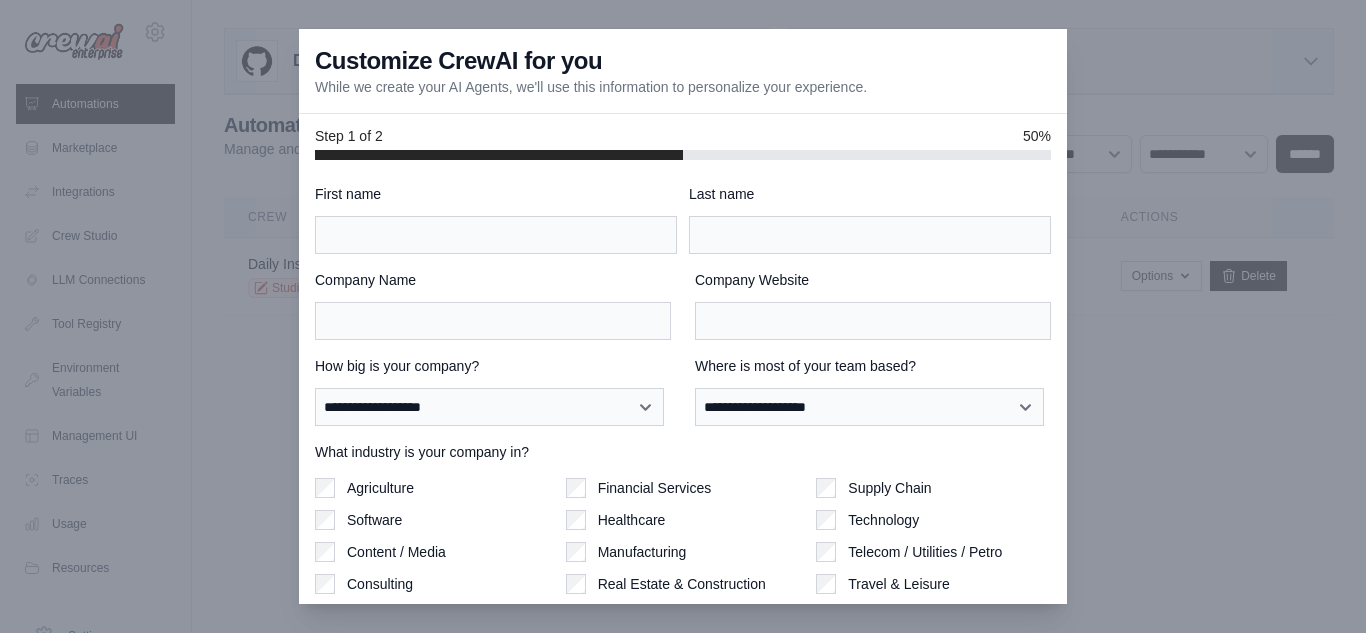 scroll, scrollTop: 0, scrollLeft: 0, axis: both 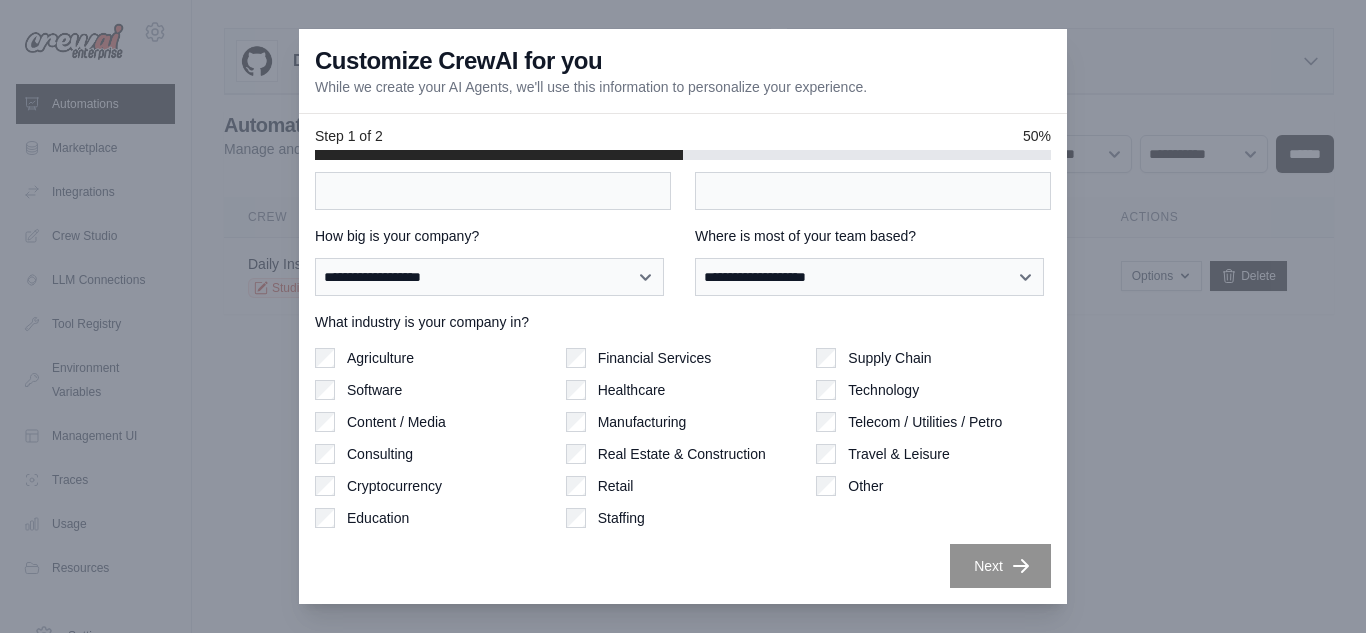 click at bounding box center [683, 316] 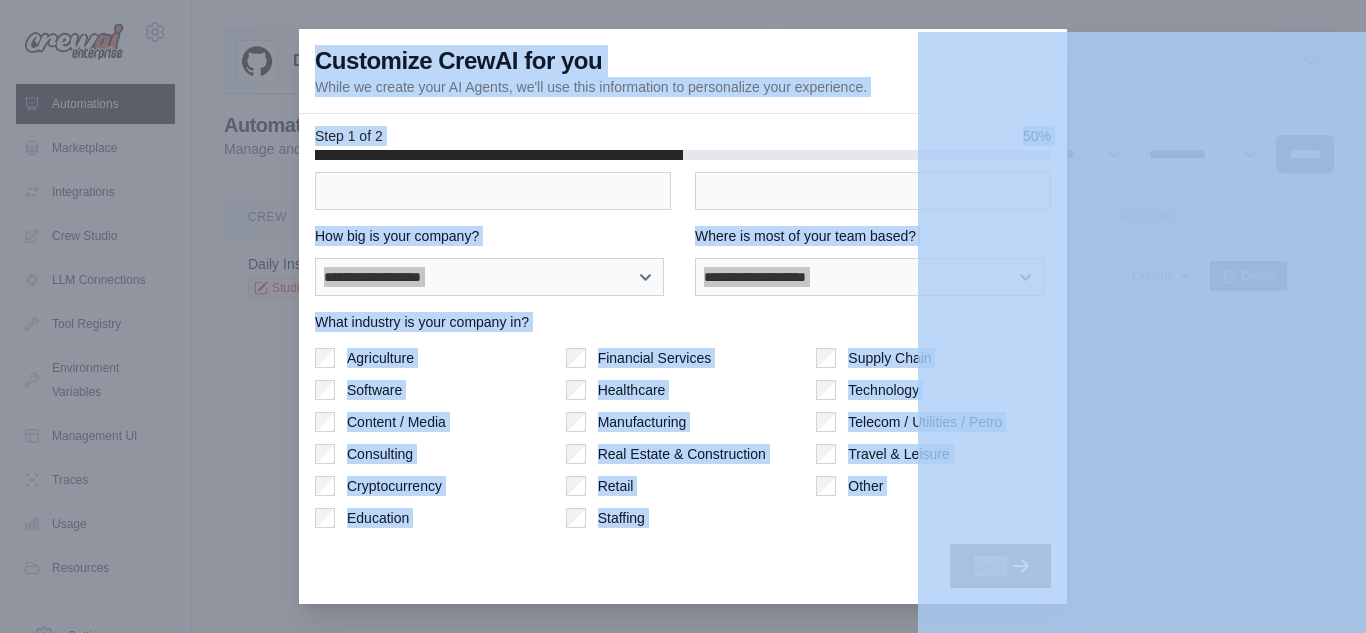 click on "**********" at bounding box center [493, 261] 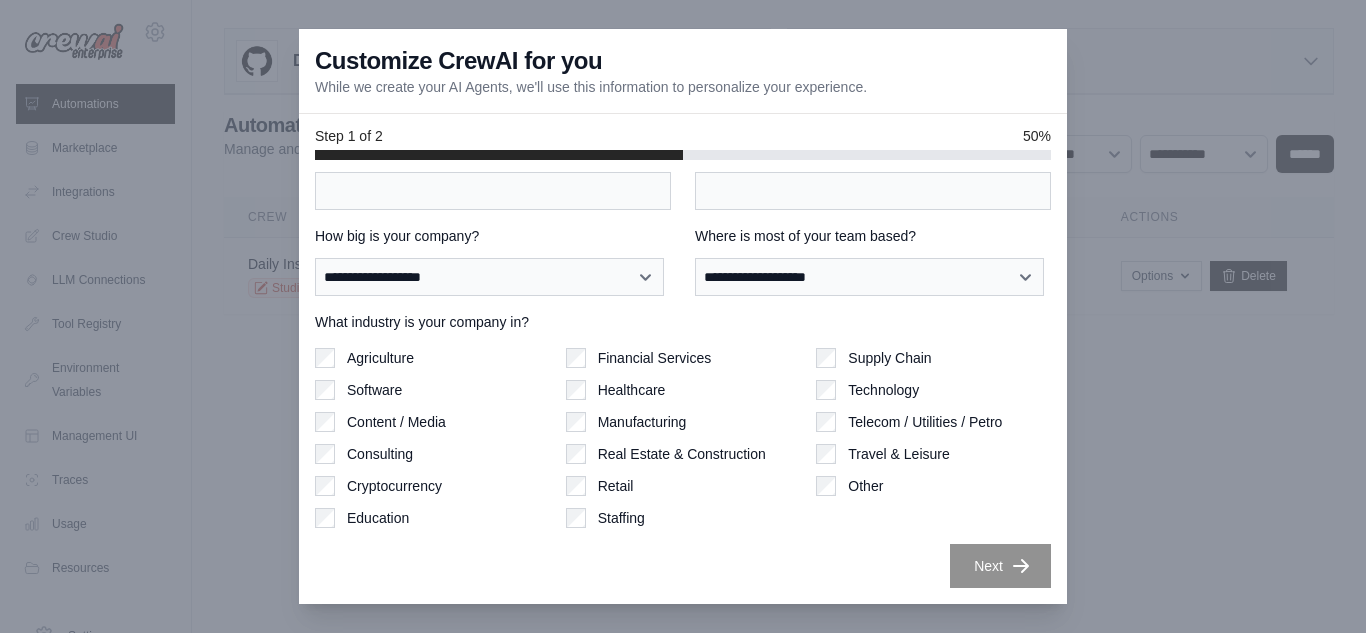 click at bounding box center (683, 316) 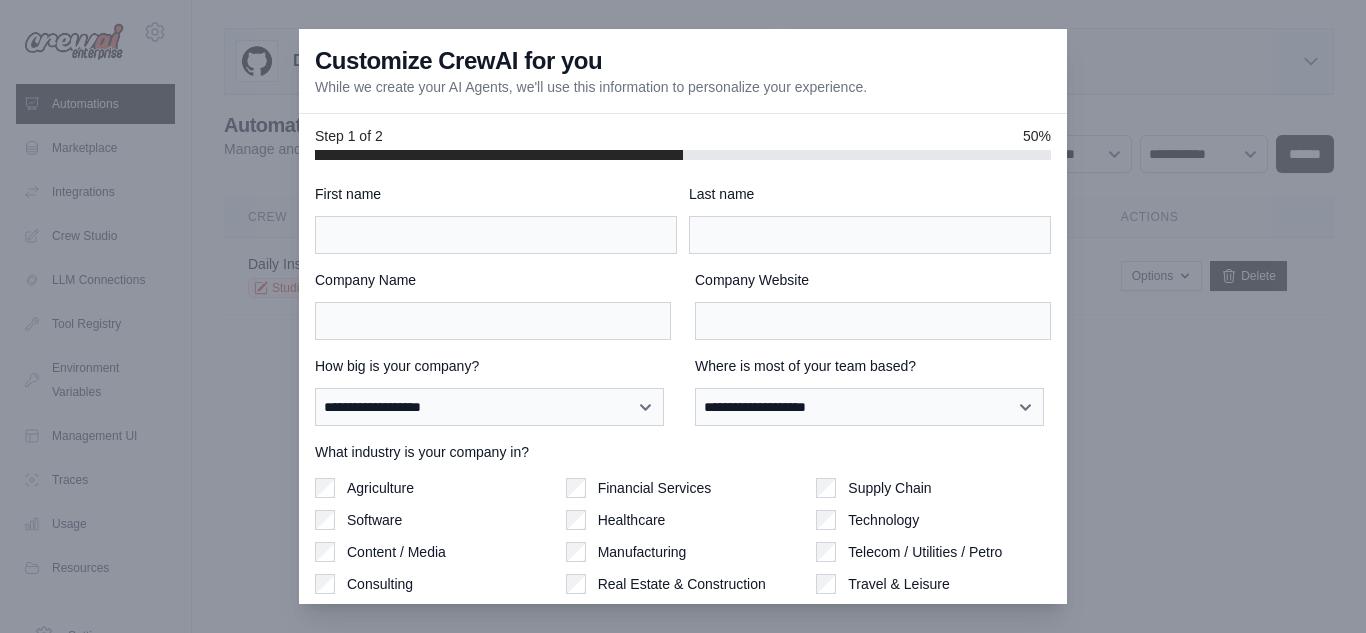 scroll, scrollTop: 0, scrollLeft: 0, axis: both 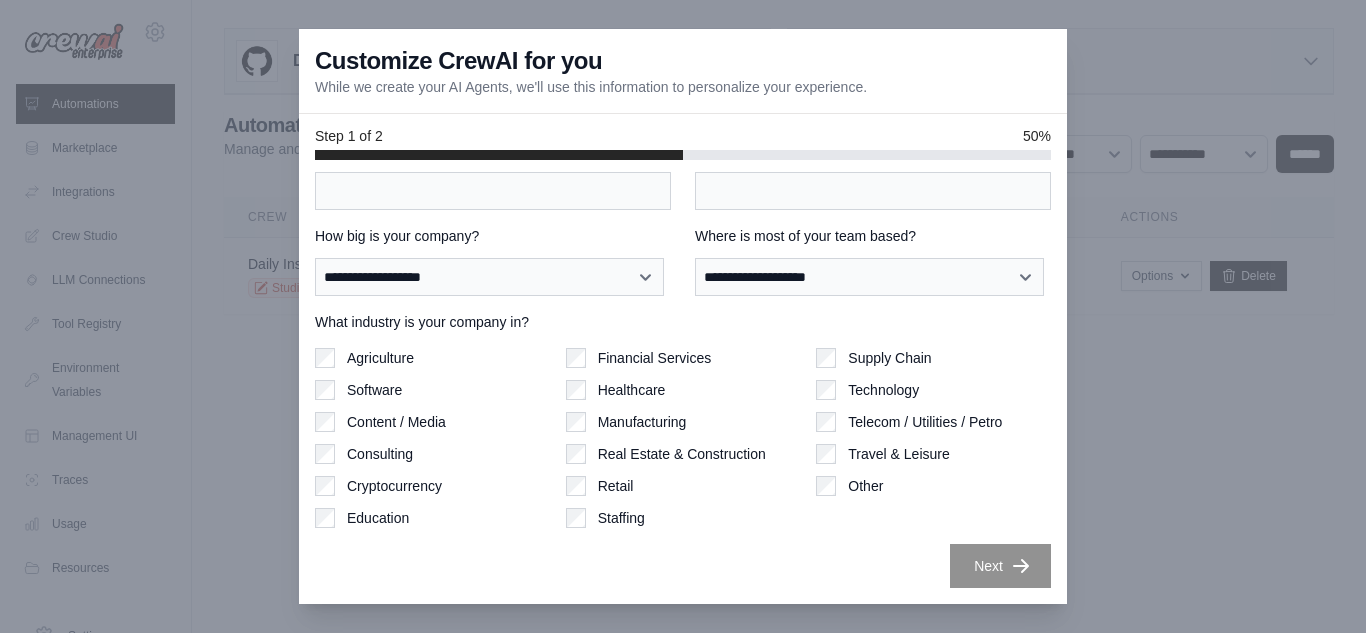 click at bounding box center (683, 316) 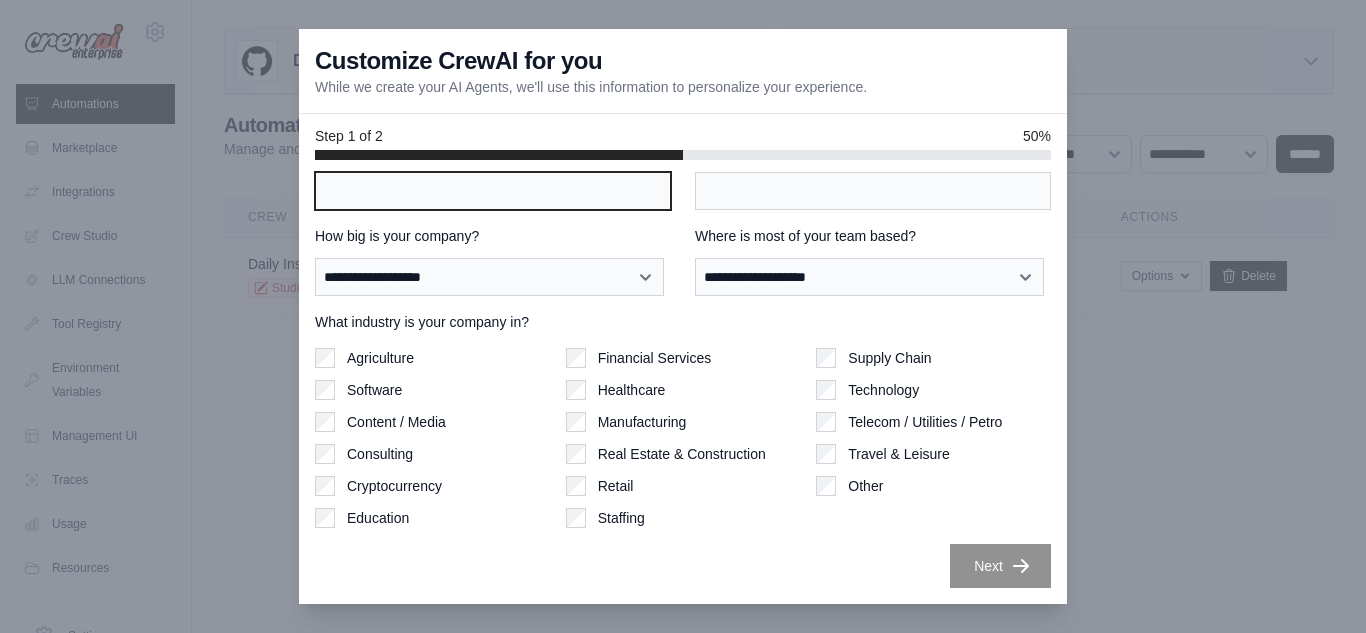click on "Company Name" at bounding box center (493, 191) 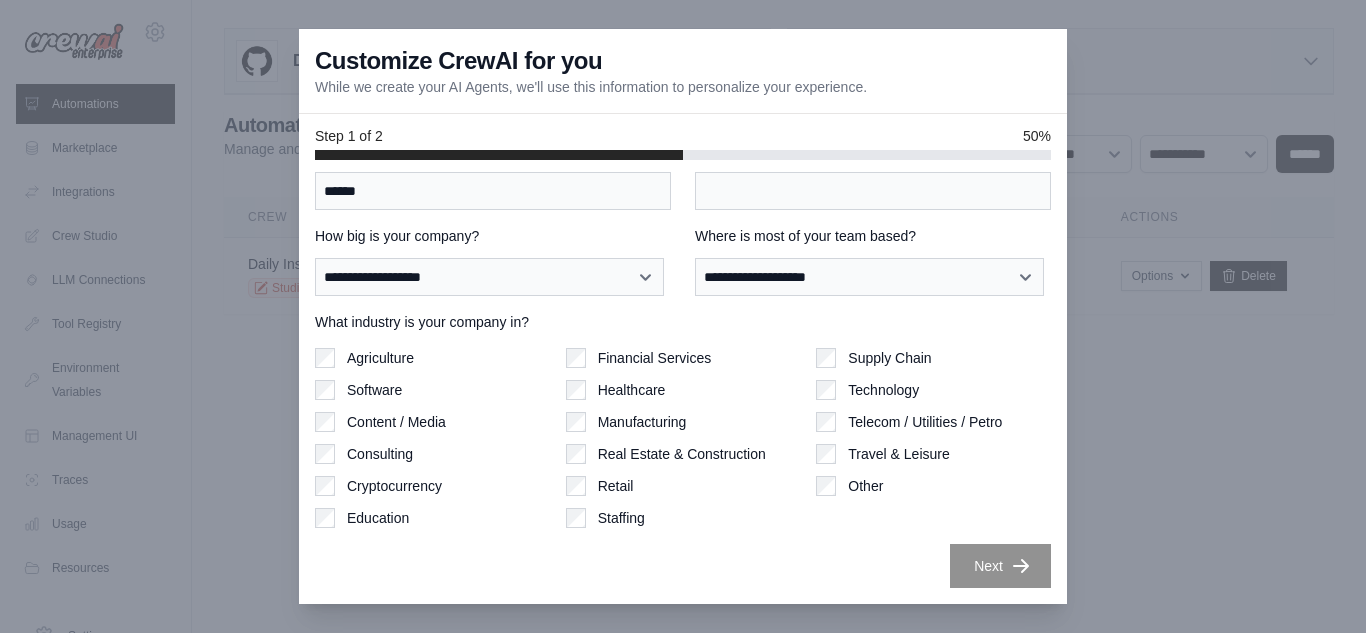 click on "Customize CrewAI for you
While we create your AI Agents, we'll use this information to
personalize your experience." at bounding box center [683, 71] 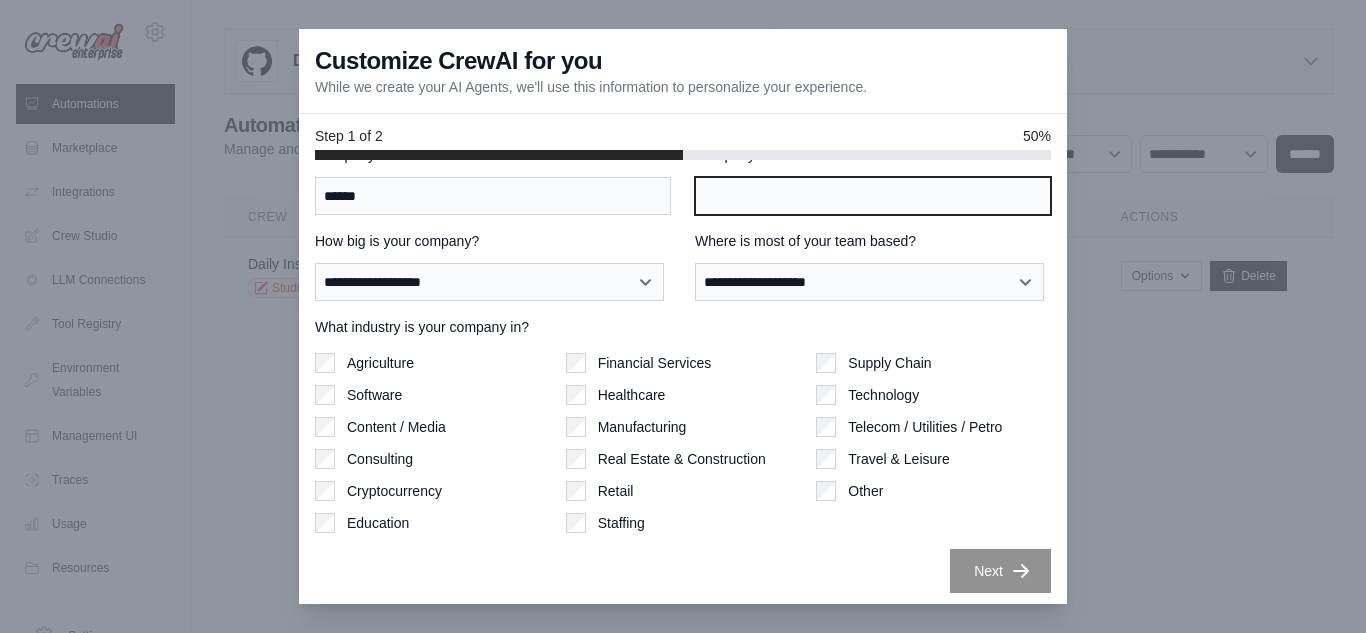 click on "Company Website" at bounding box center [873, 196] 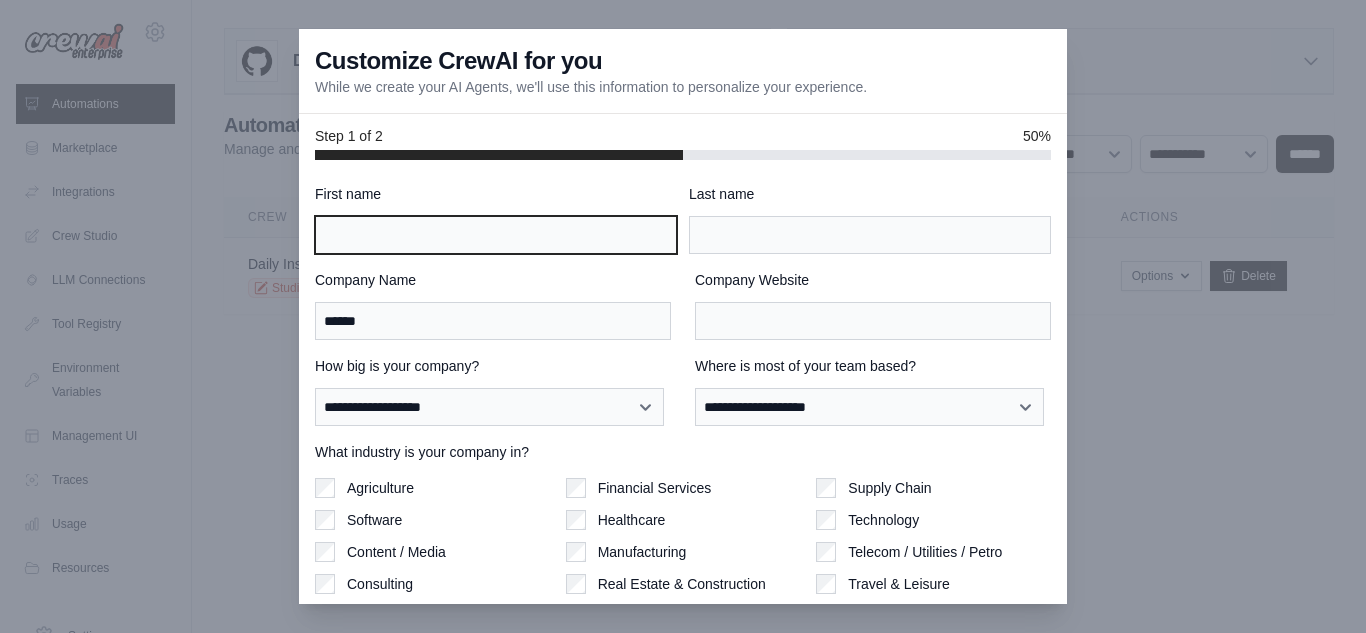 click on "First name" at bounding box center [496, 235] 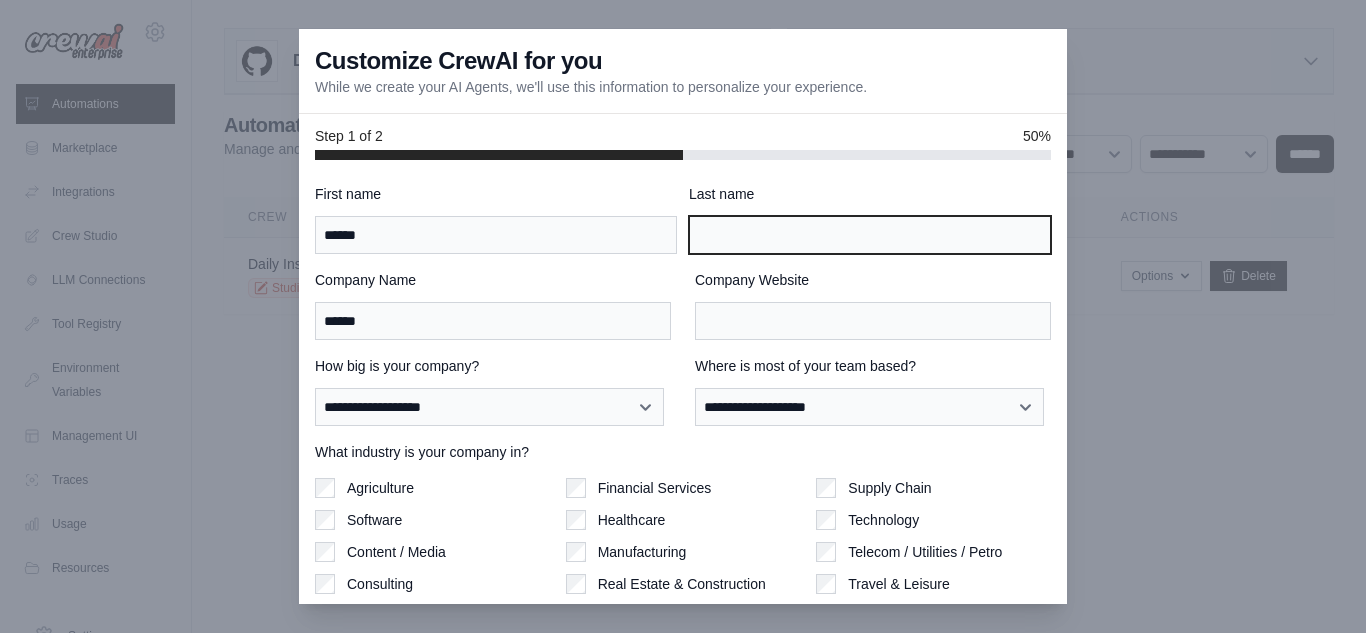 type on "*" 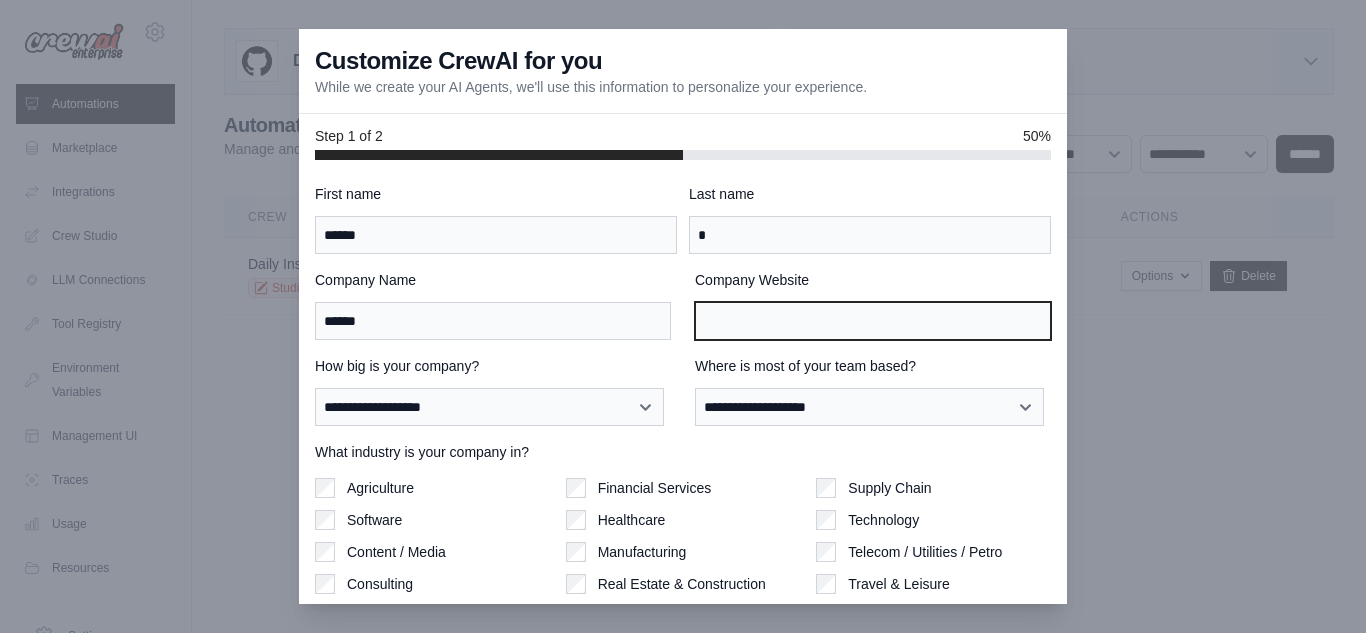 click on "Company Website" at bounding box center [873, 321] 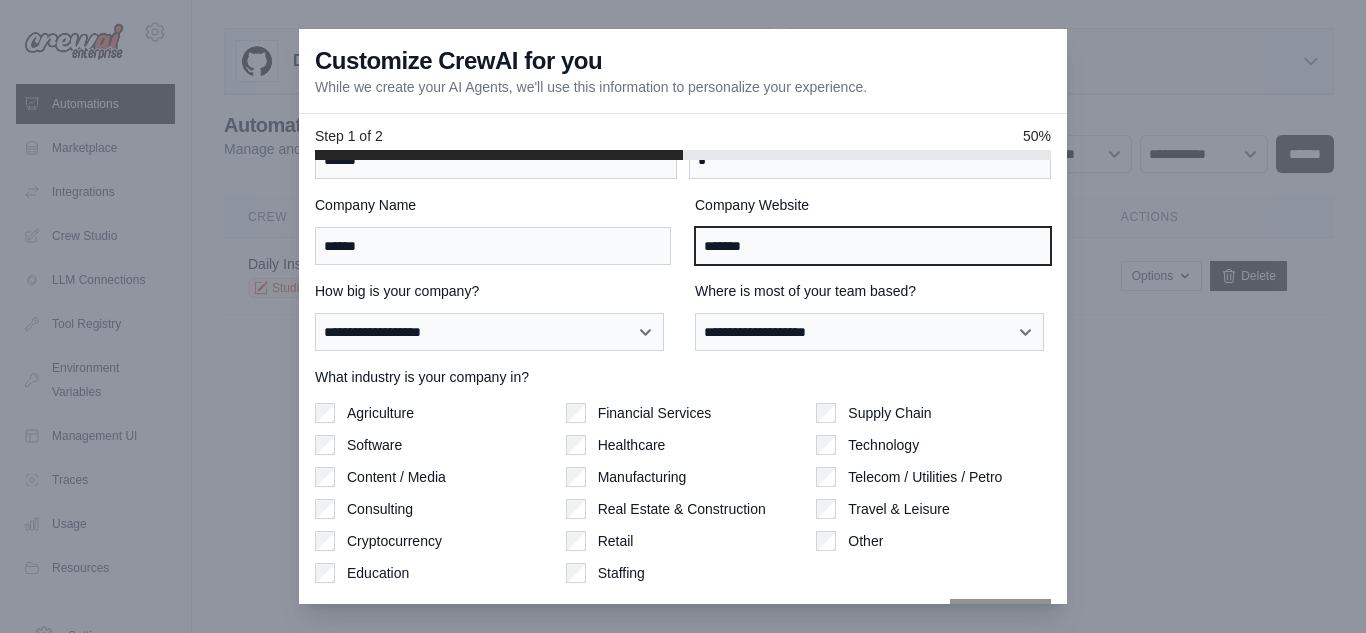 scroll, scrollTop: 130, scrollLeft: 0, axis: vertical 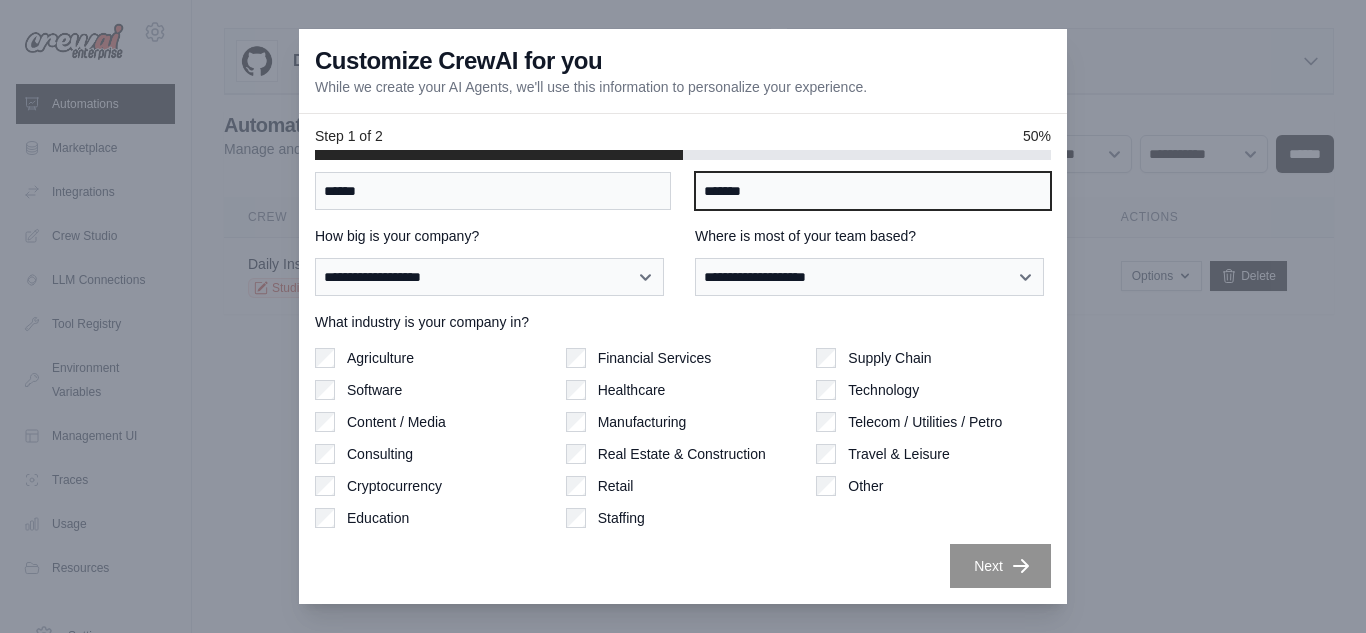 type on "*******" 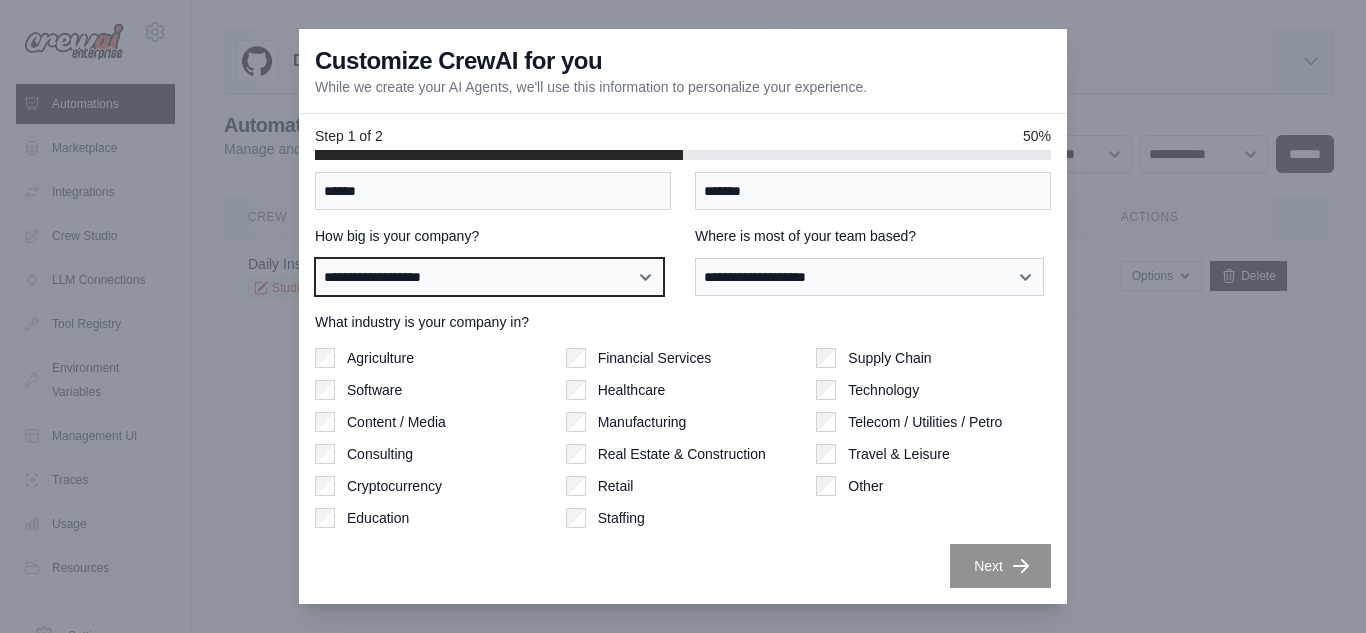 click on "**********" at bounding box center [489, 277] 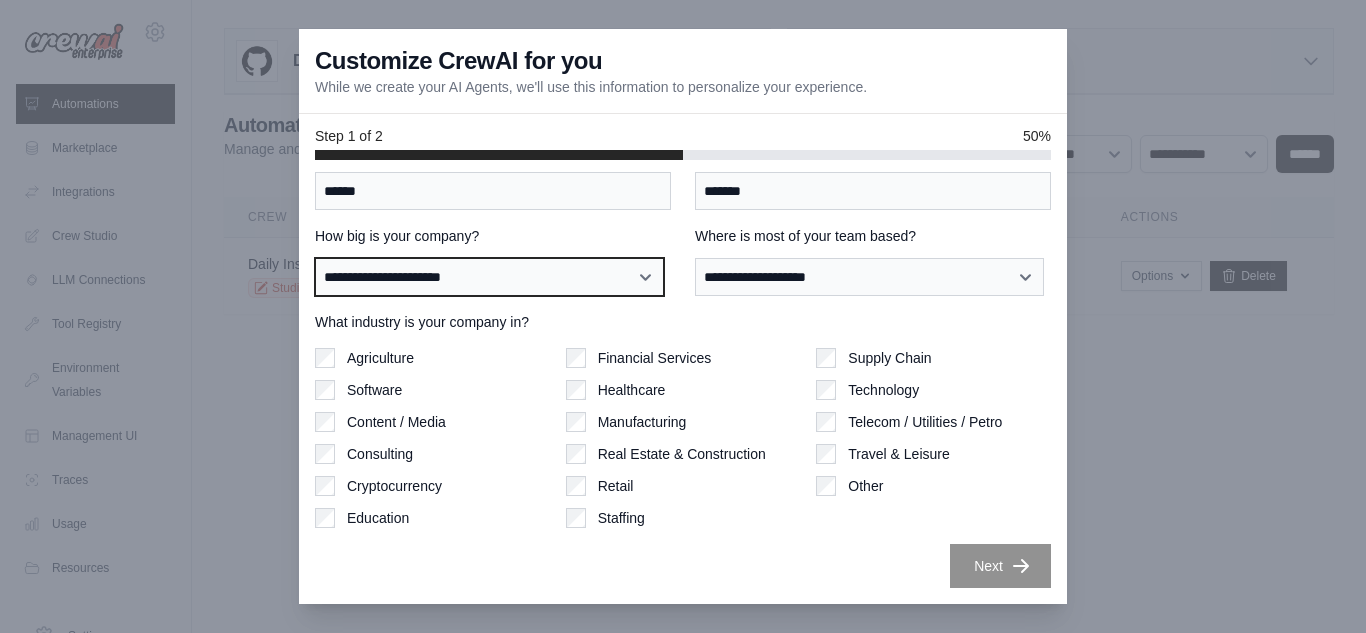 click on "**********" at bounding box center [489, 277] 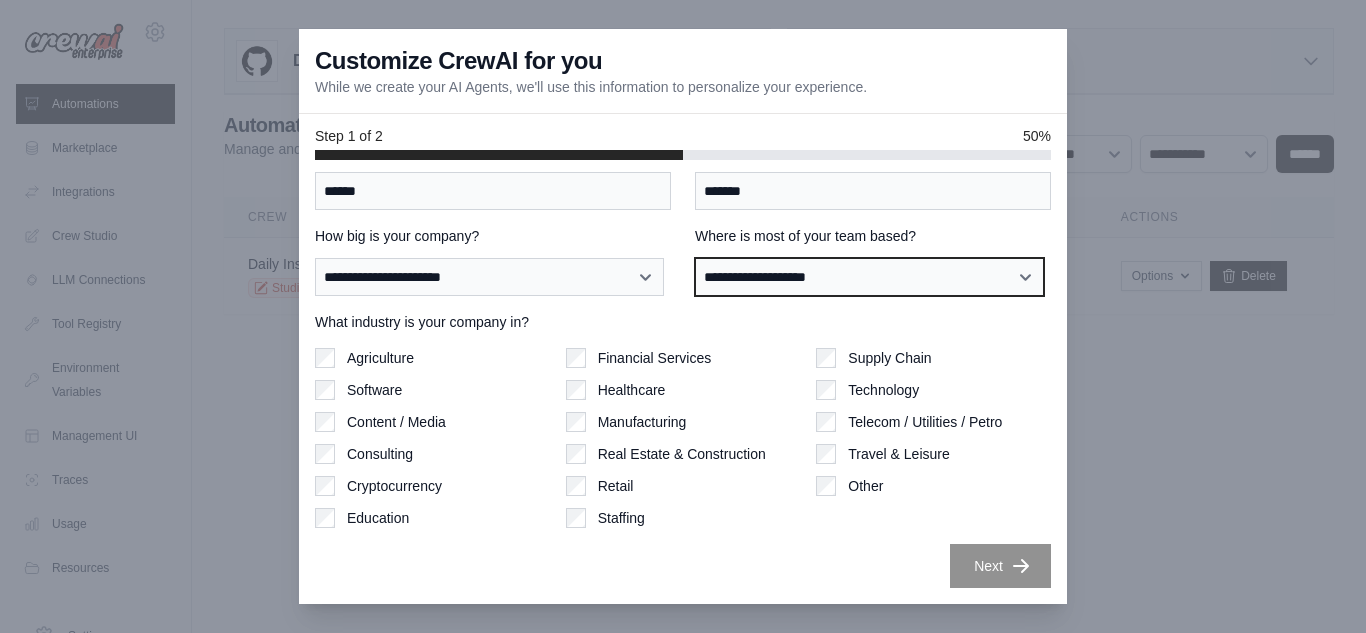 click on "**********" at bounding box center [869, 277] 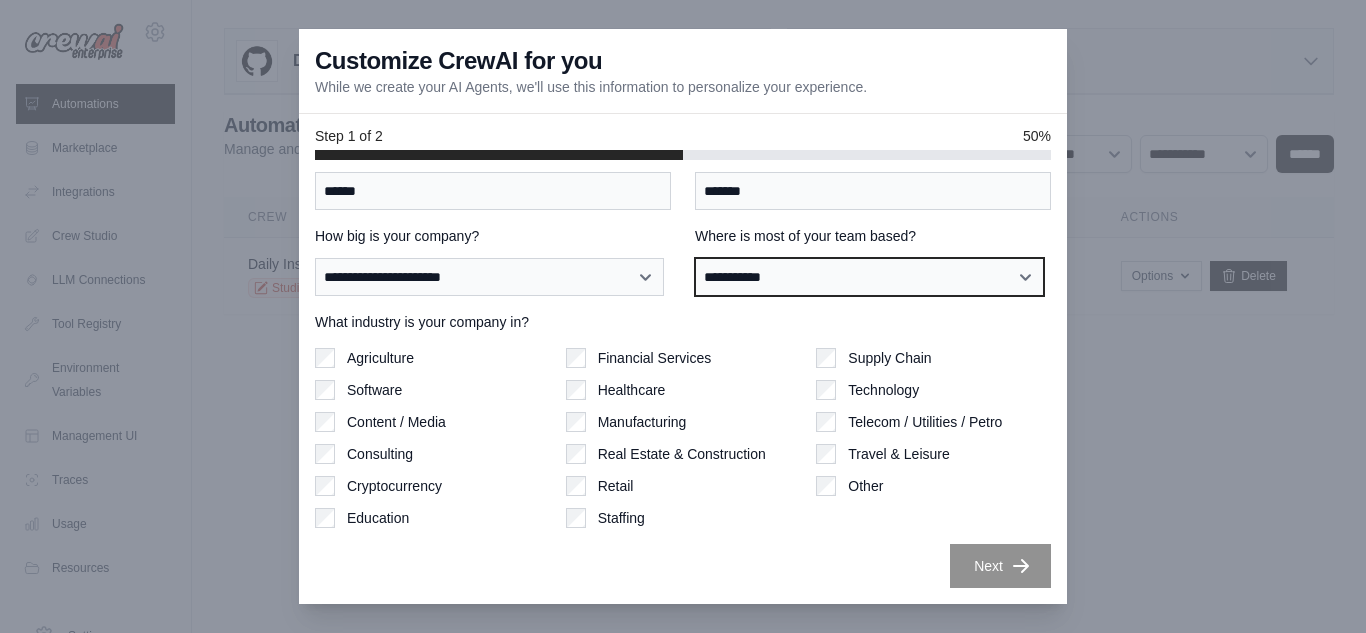 click on "**********" at bounding box center (869, 277) 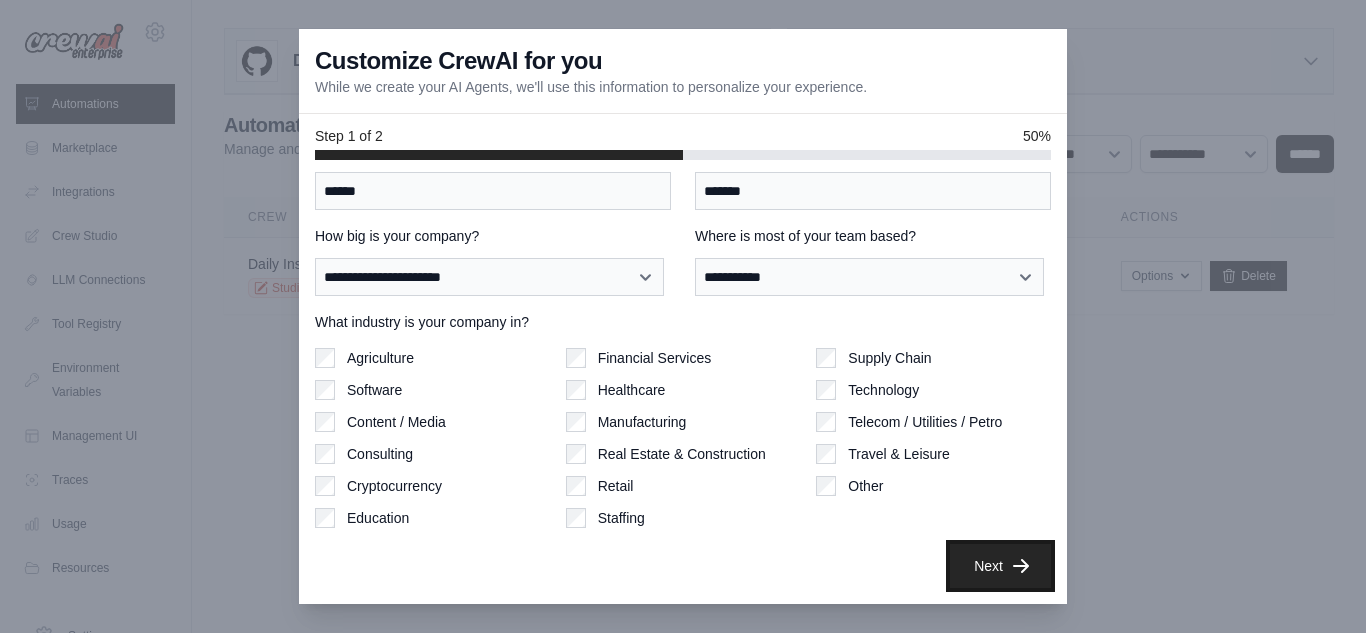click on "Next" at bounding box center [1000, 566] 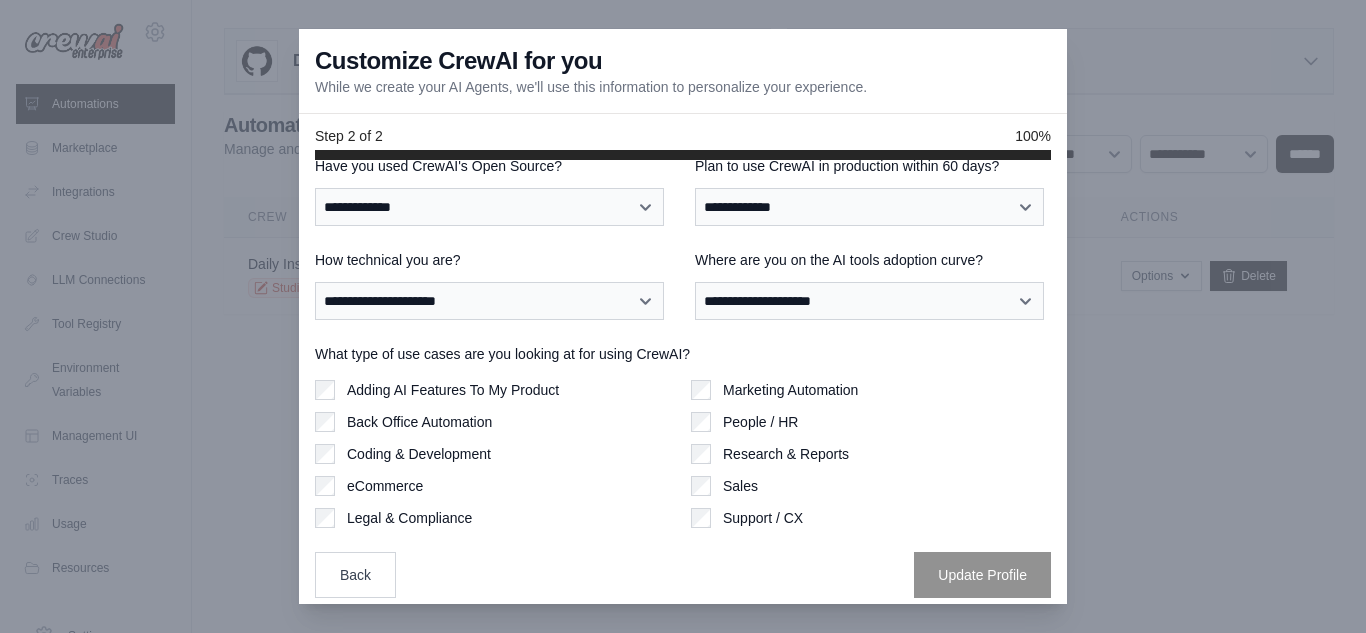 scroll, scrollTop: 0, scrollLeft: 0, axis: both 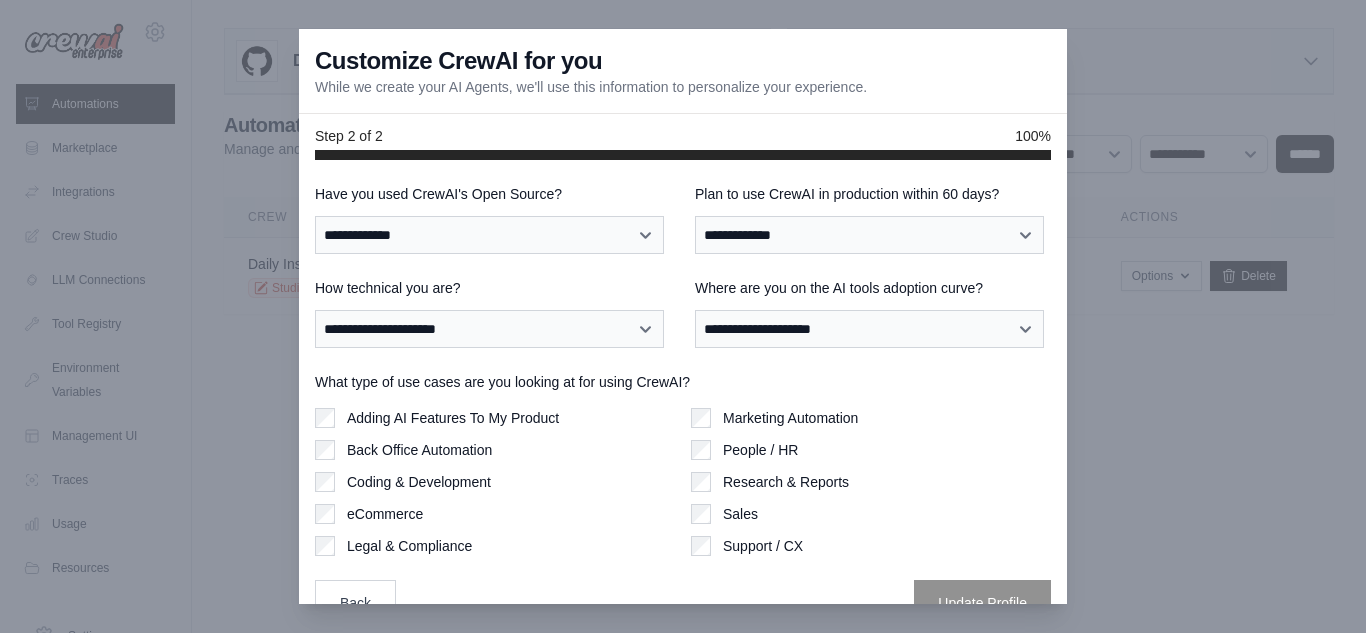 click on "**********" at bounding box center (493, 219) 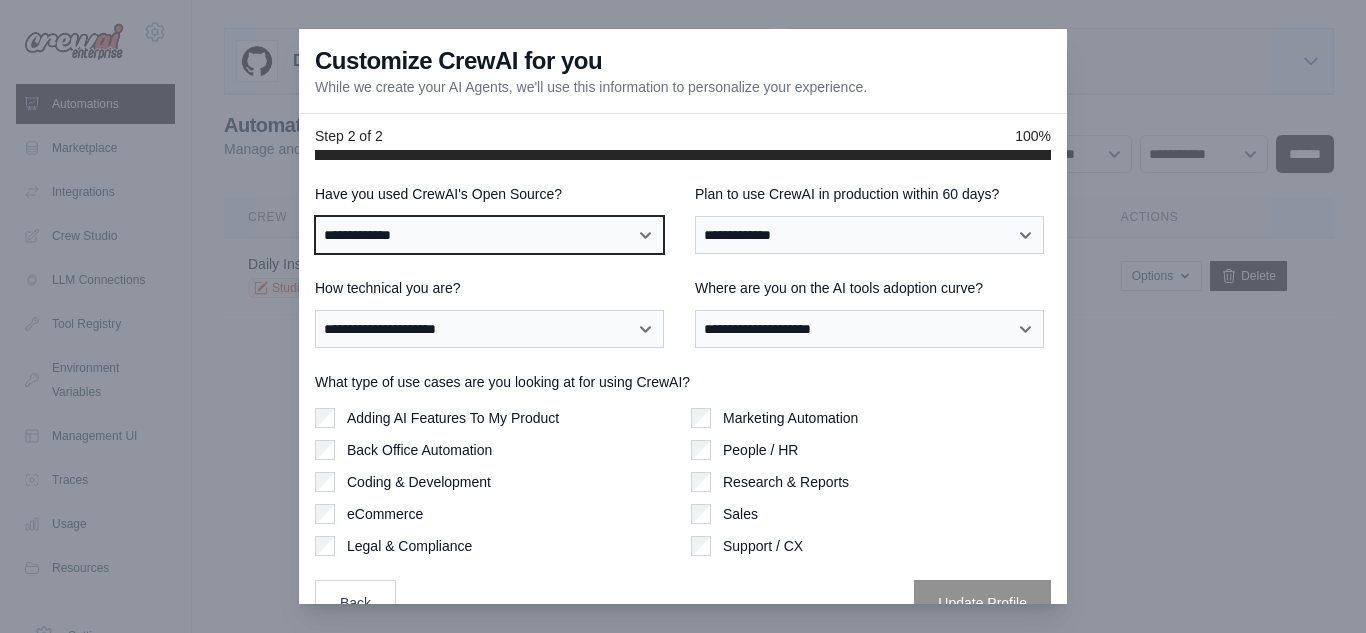 click on "**********" at bounding box center [489, 235] 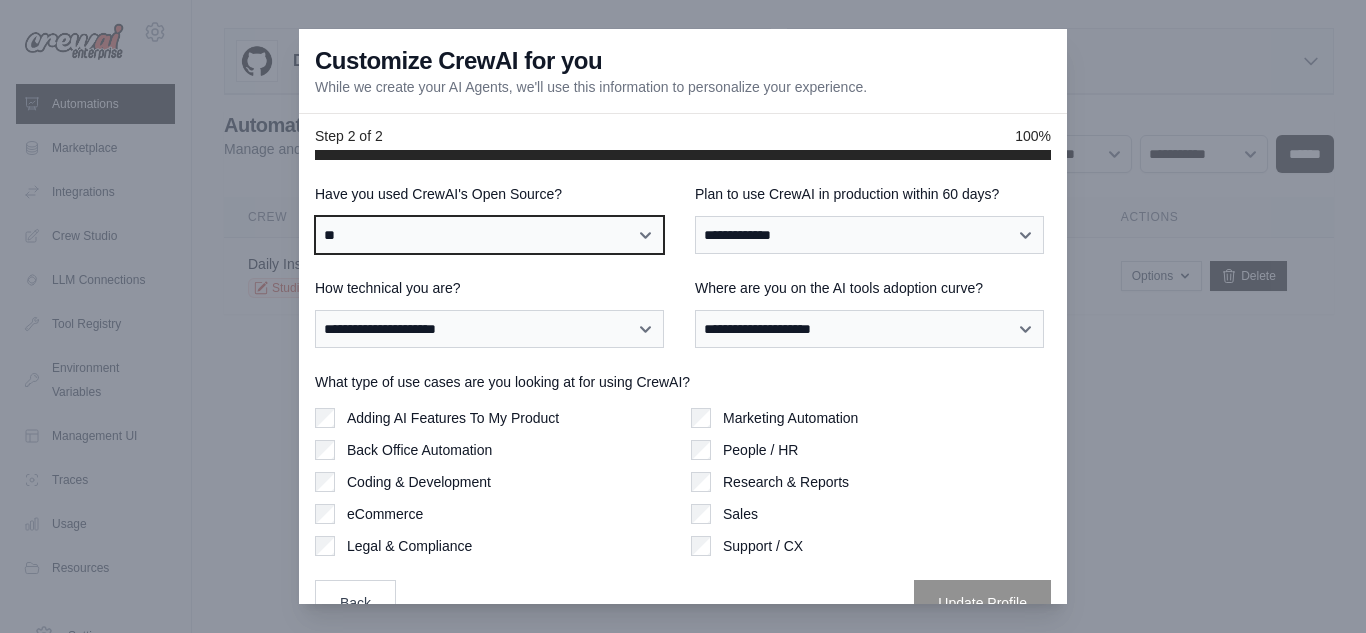 click on "**********" at bounding box center (489, 235) 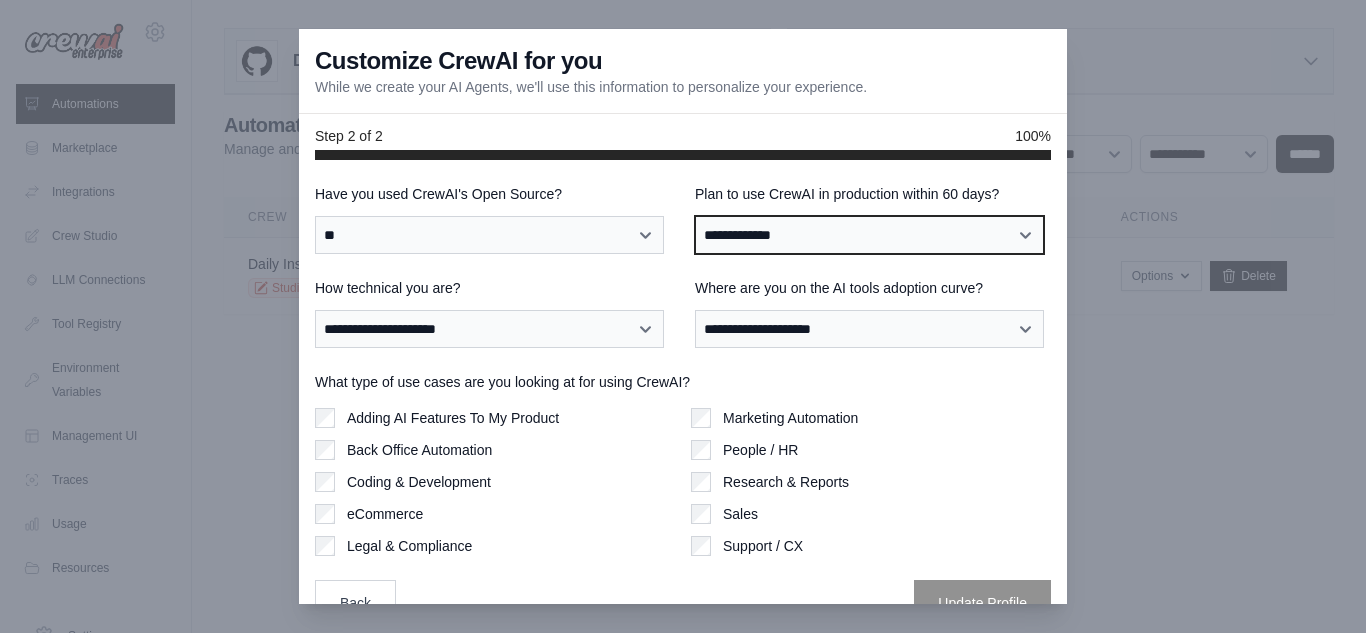 drag, startPoint x: 767, startPoint y: 254, endPoint x: 737, endPoint y: 299, distance: 54.08327 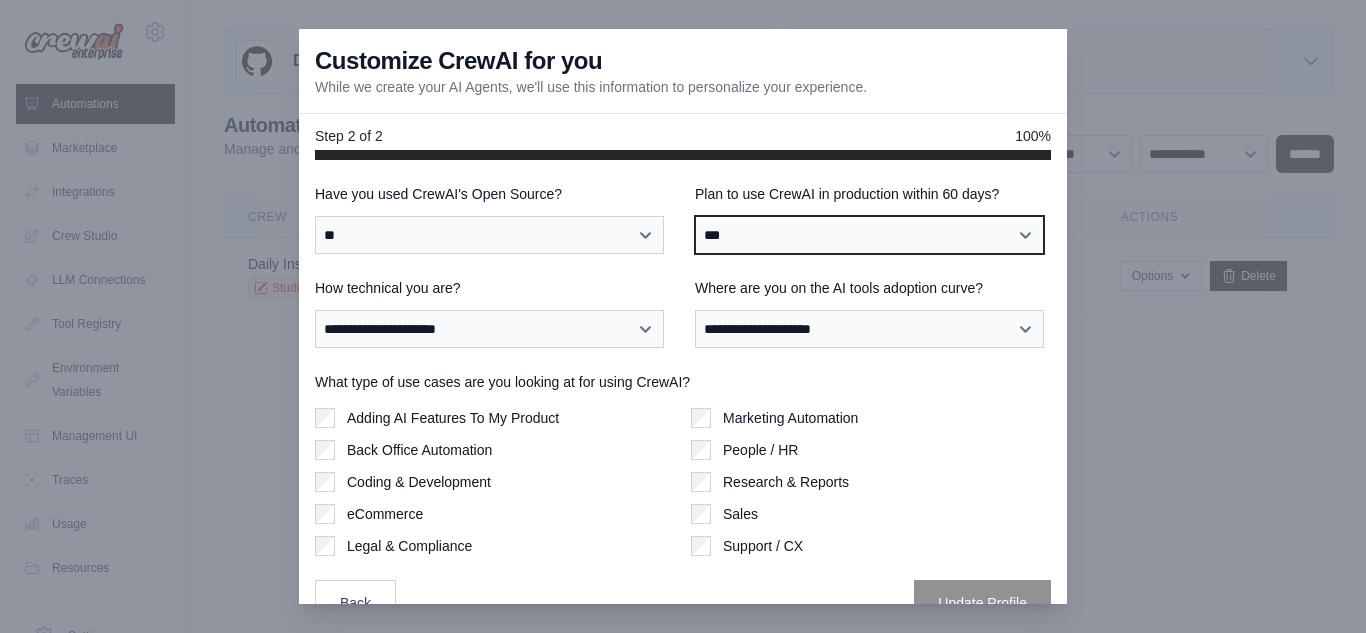 click on "**********" at bounding box center [869, 235] 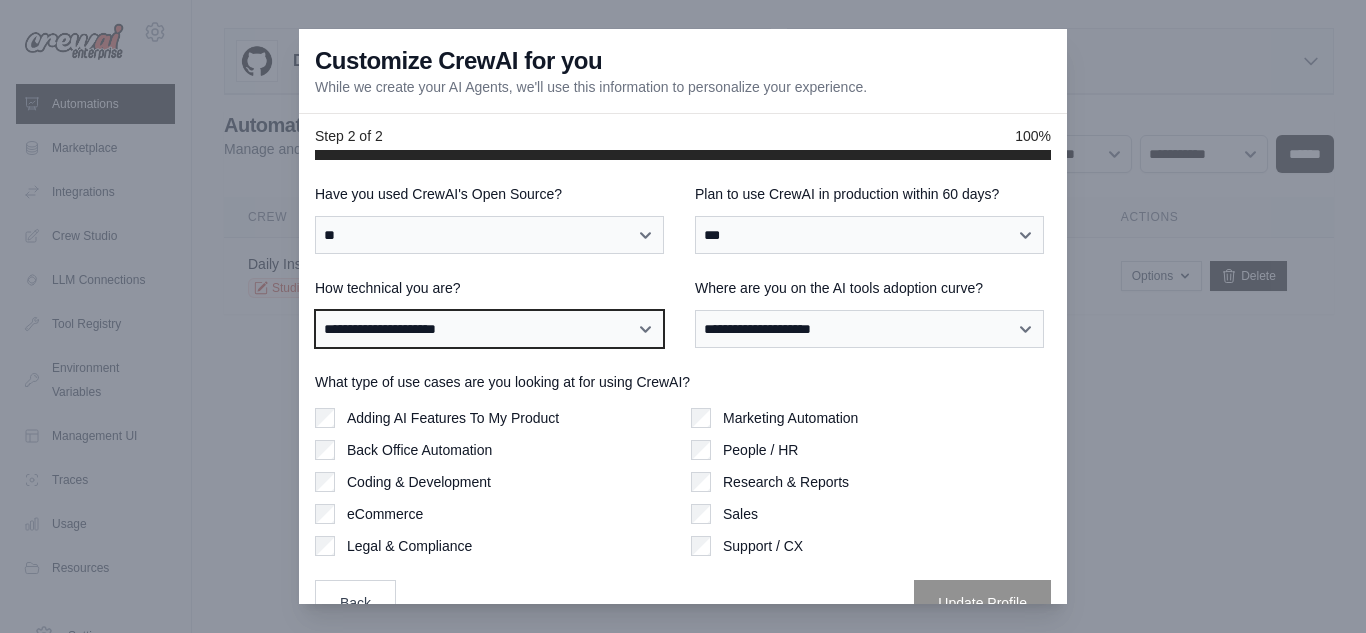 click on "**********" at bounding box center (489, 329) 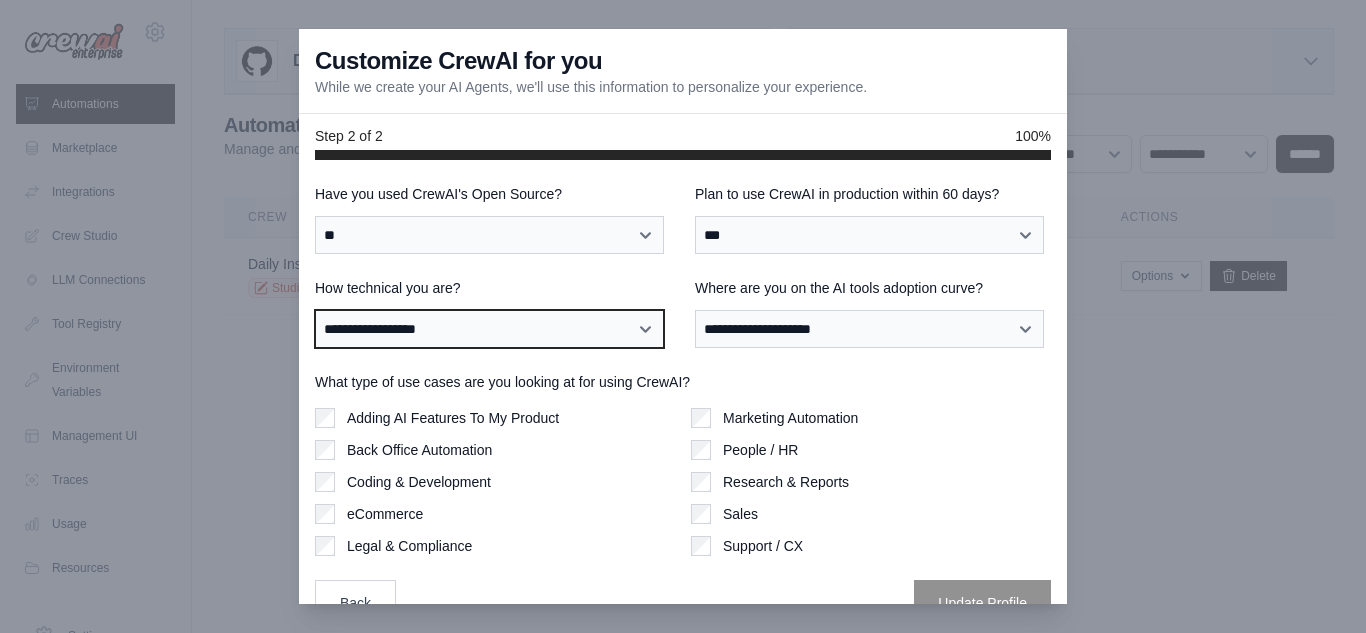 click on "**********" at bounding box center [489, 329] 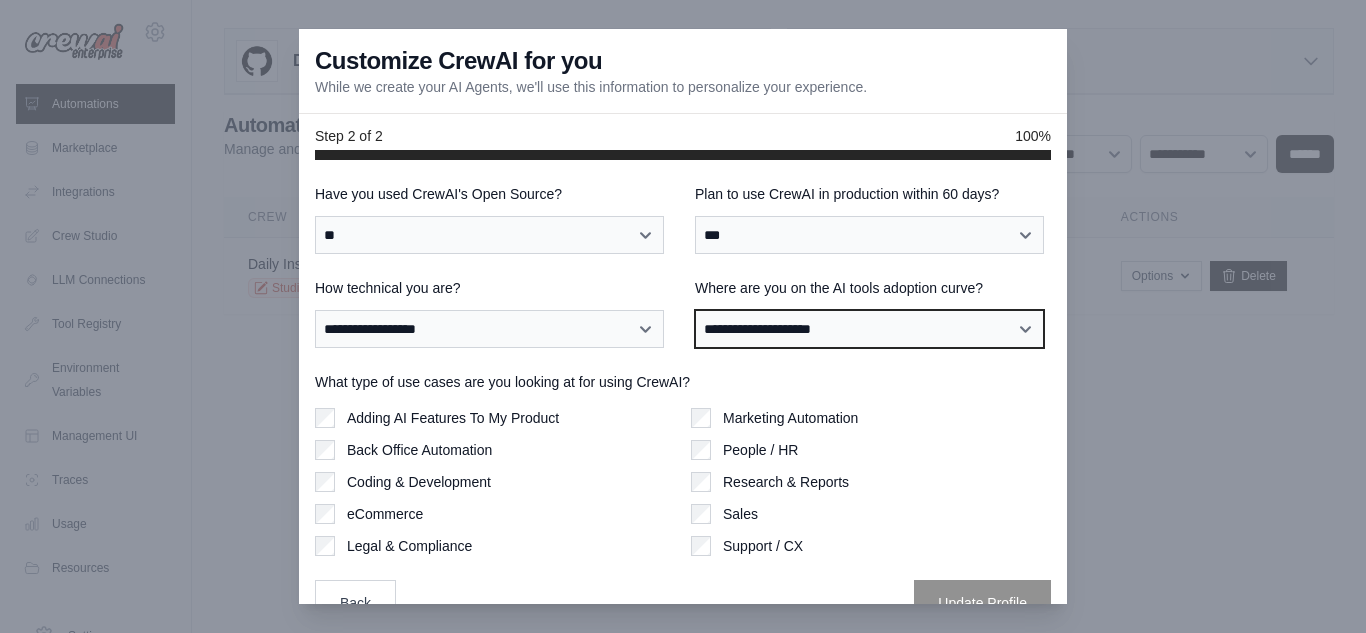 click on "**********" at bounding box center (869, 329) 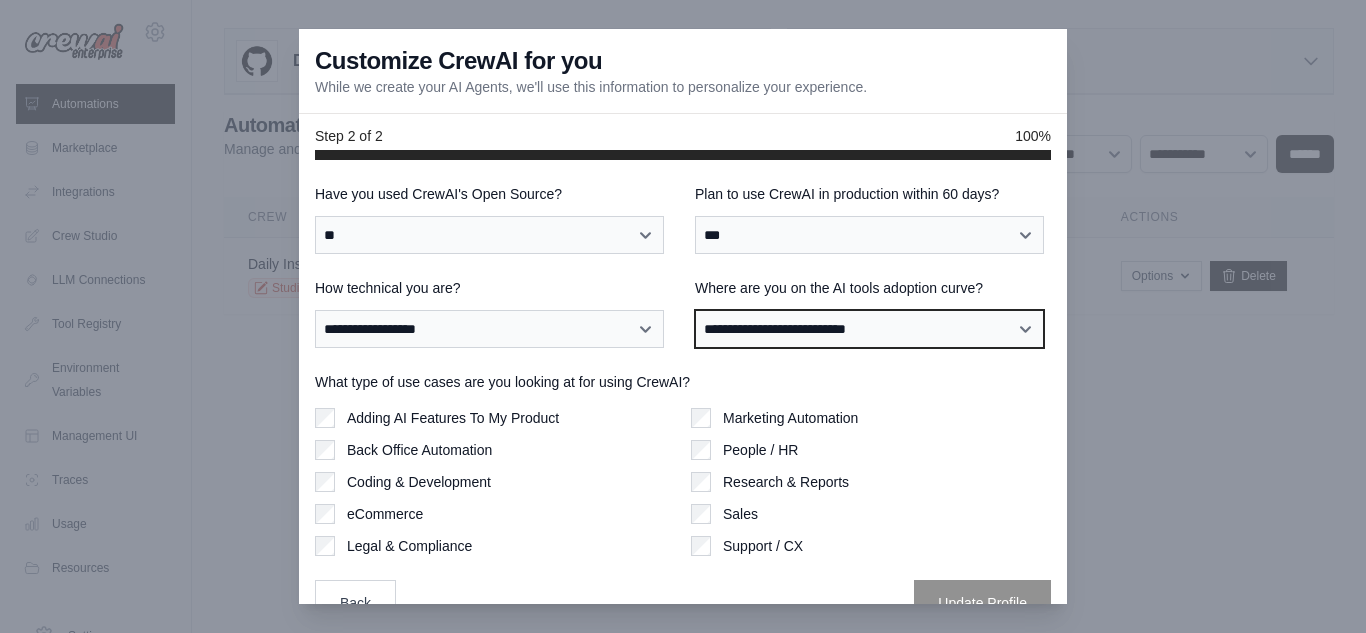 click on "**********" at bounding box center (869, 329) 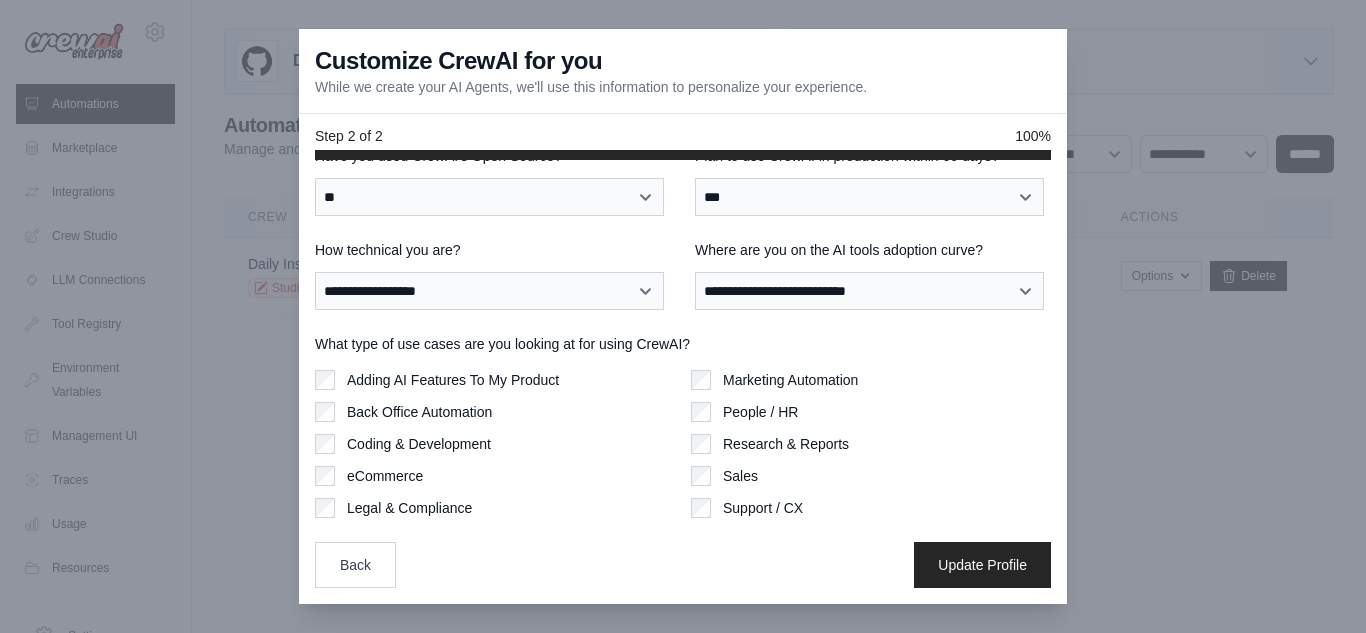 click on "Sales" at bounding box center (871, 476) 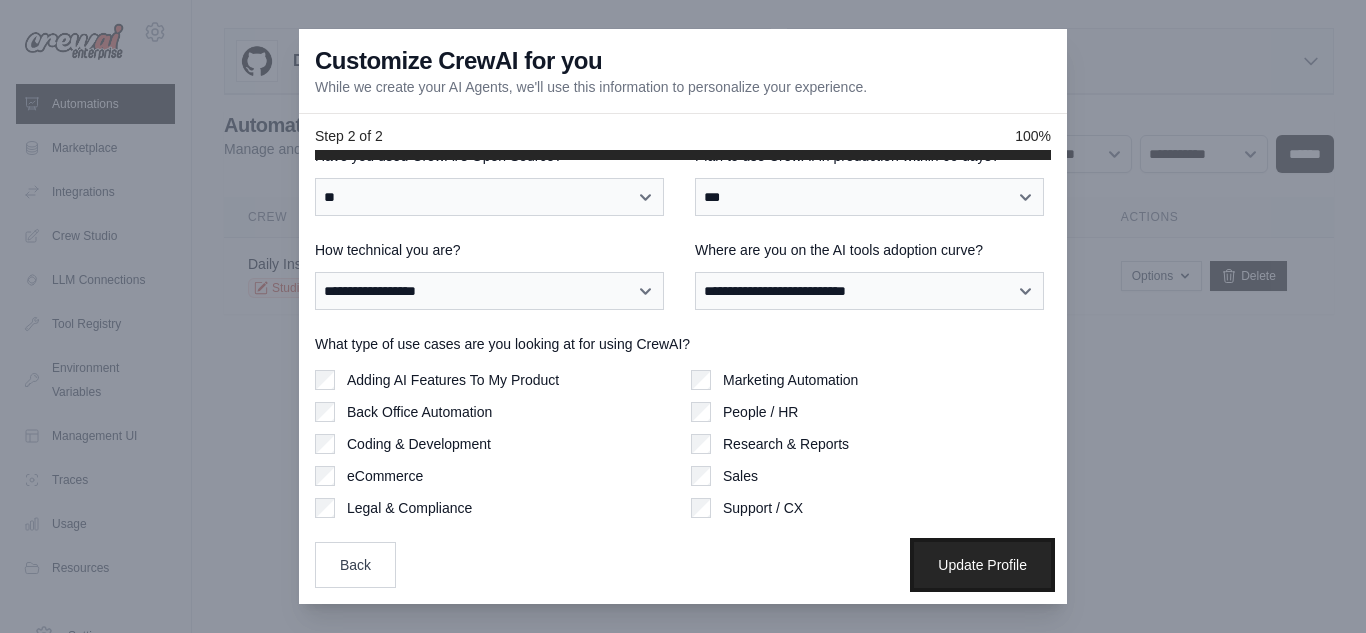 click on "Update Profile" at bounding box center (982, 565) 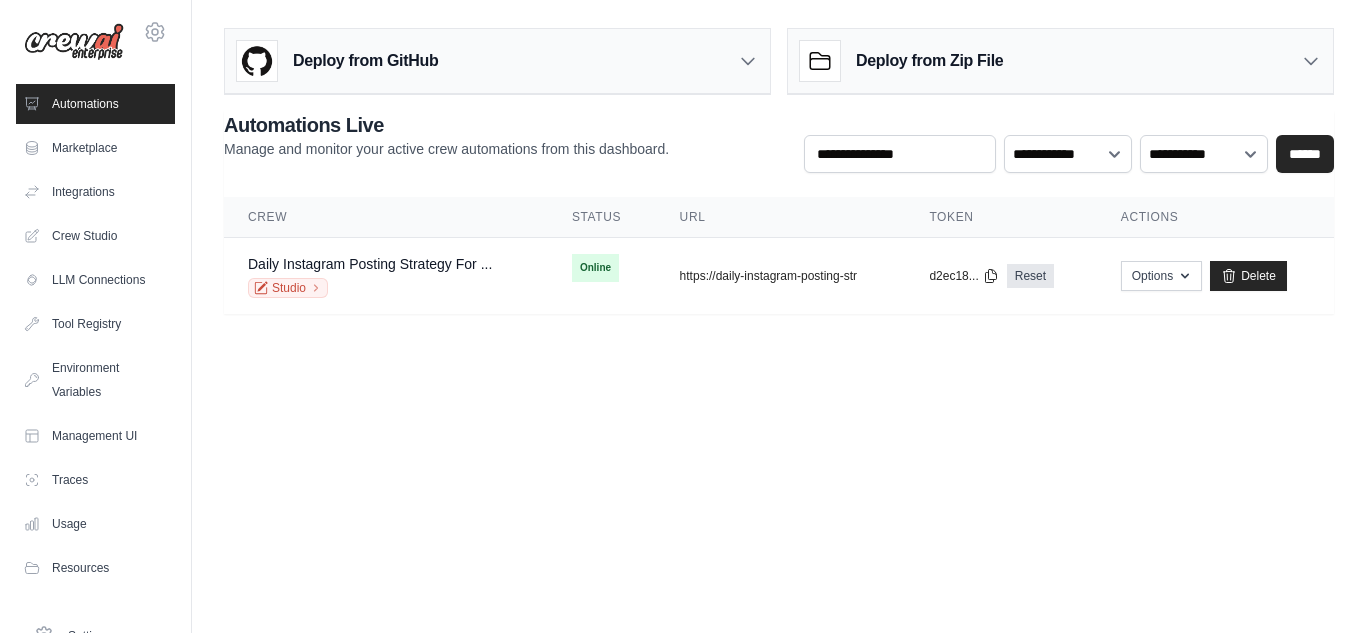 scroll, scrollTop: 0, scrollLeft: 0, axis: both 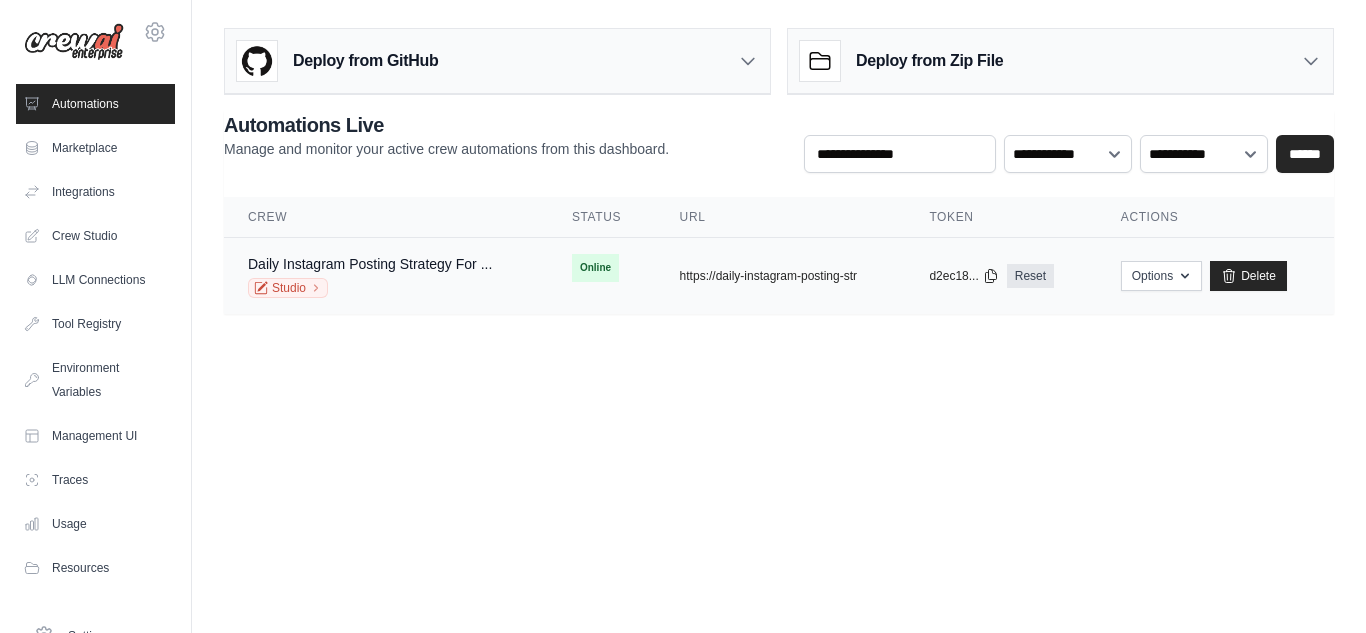 click on "copied
https://daily-instagram-posting-str" at bounding box center [781, 276] 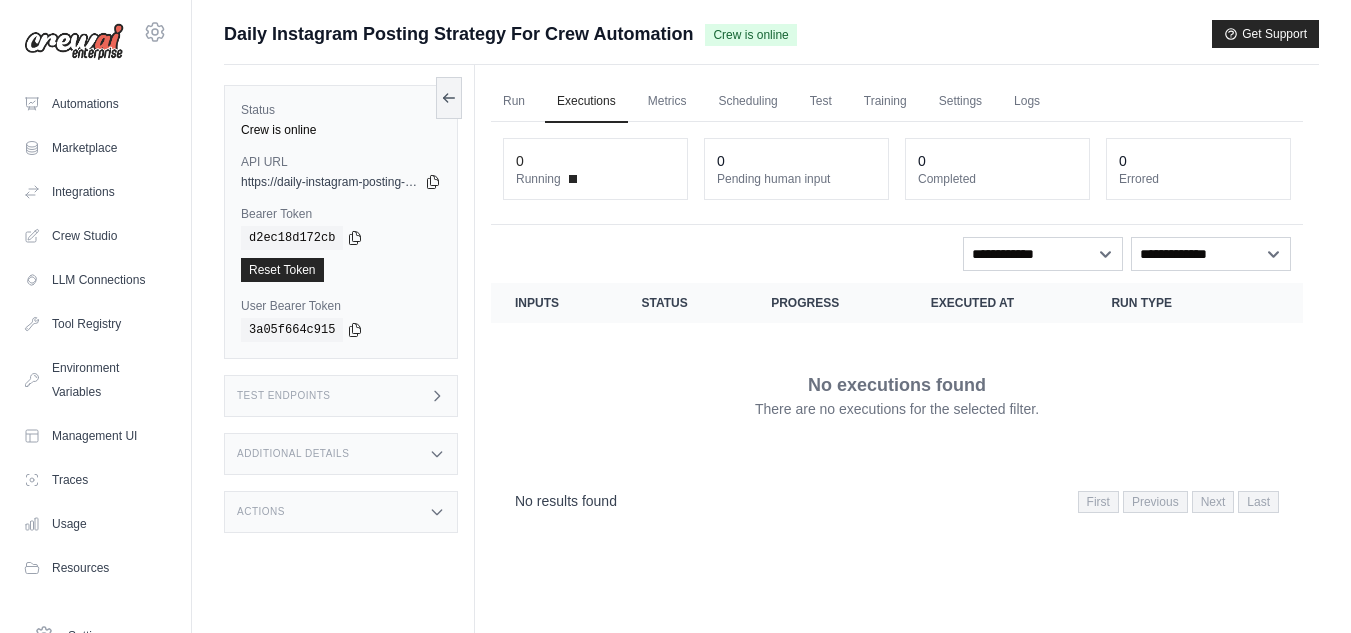 scroll, scrollTop: 0, scrollLeft: 0, axis: both 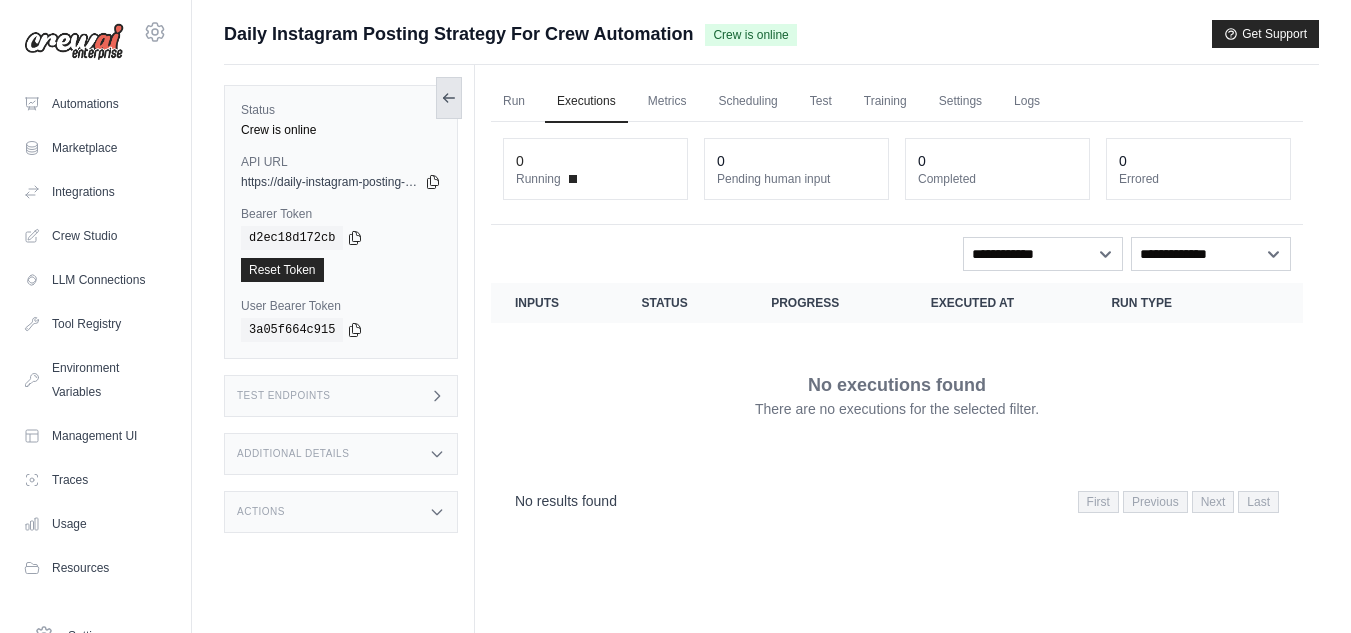 click at bounding box center (449, 98) 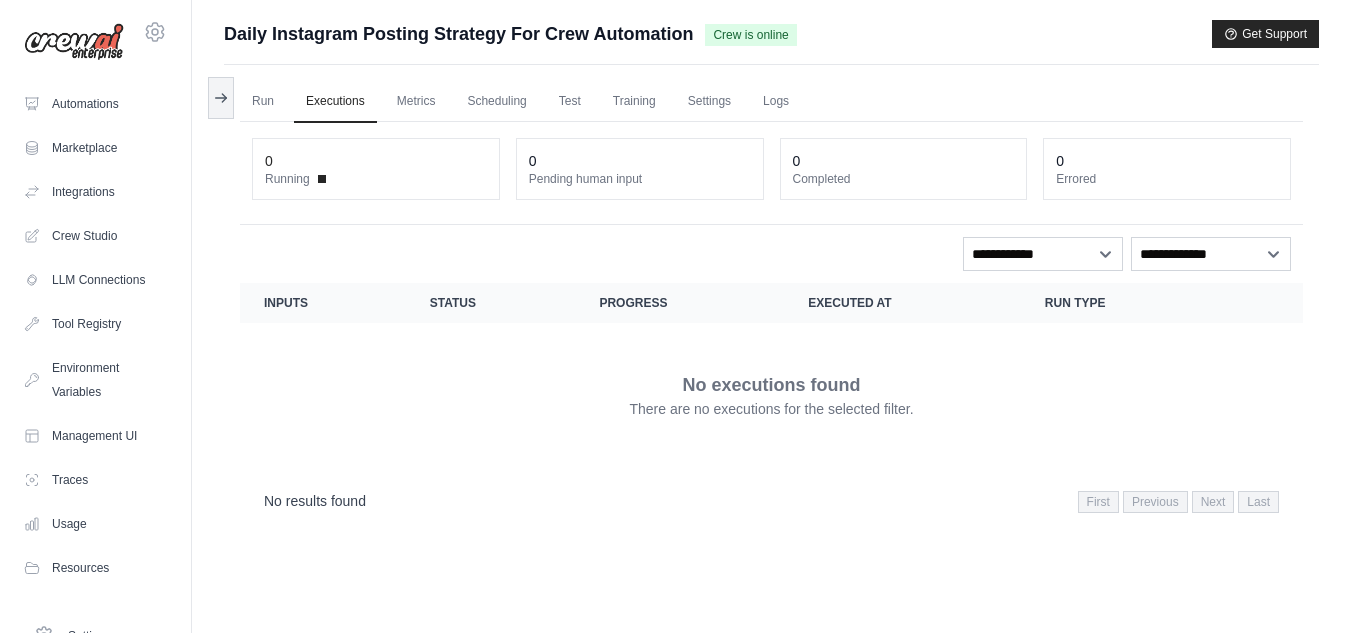click on "Daily Instagram Posting Strategy For Crew Automation" at bounding box center (458, 34) 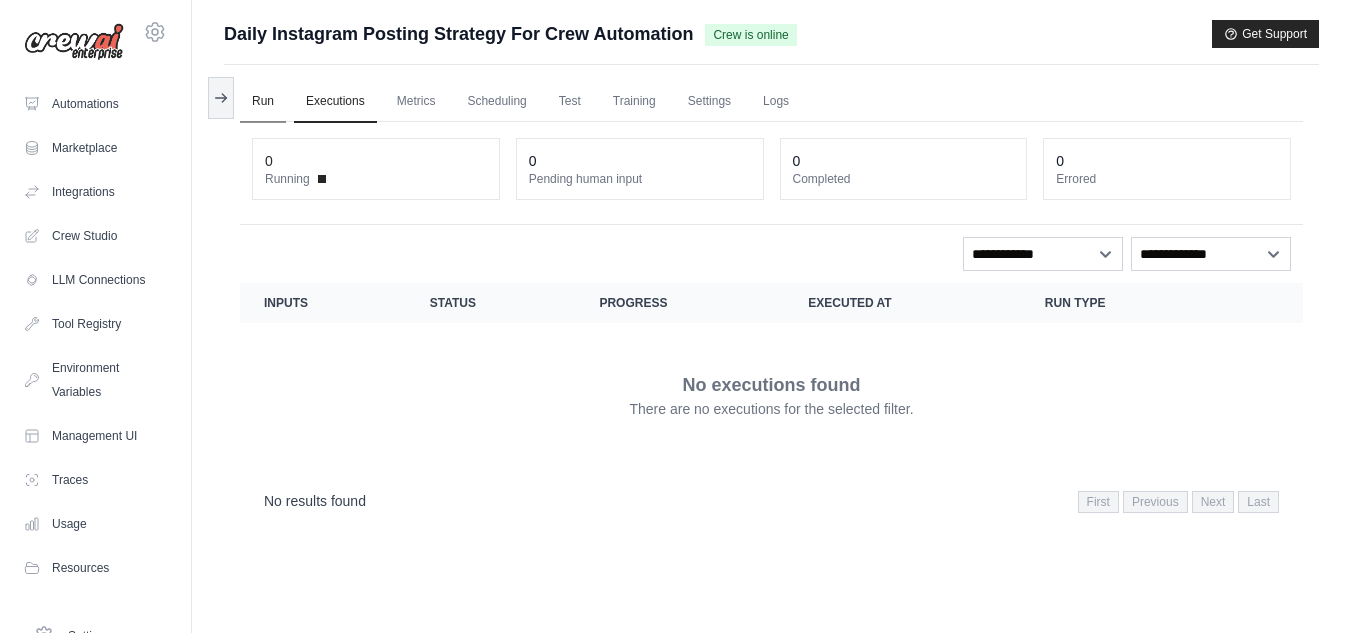 click on "Run" at bounding box center [263, 102] 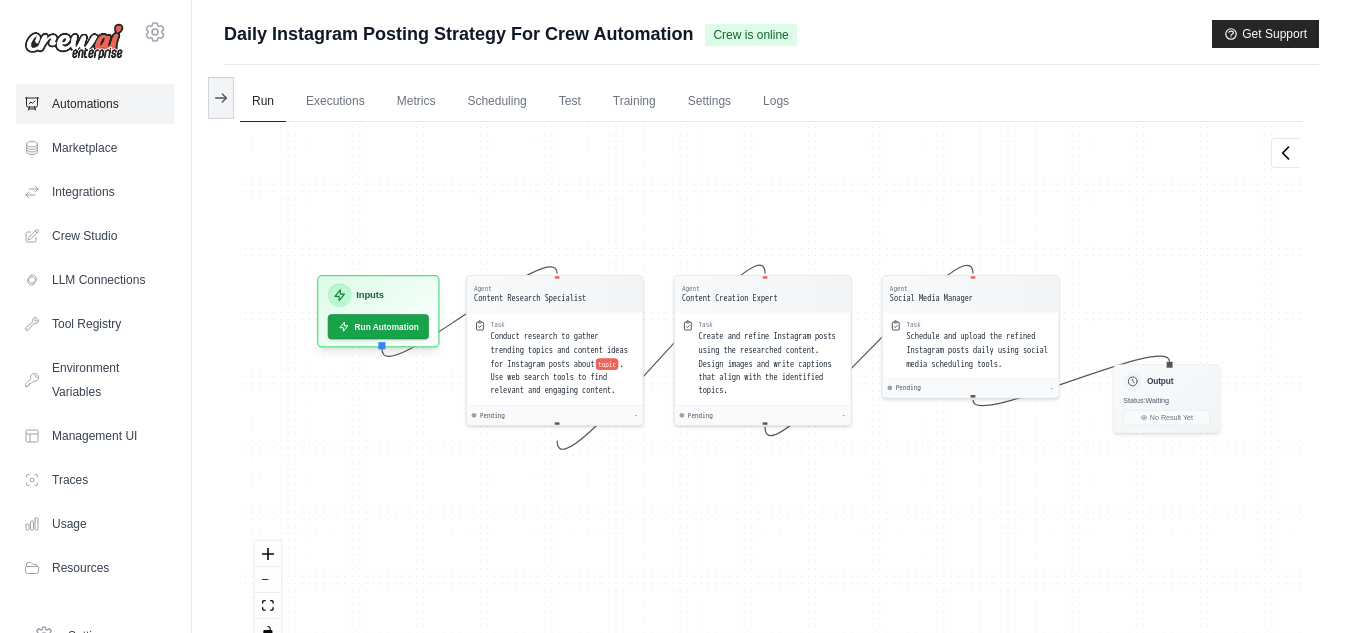 click on "Automations" at bounding box center (95, 104) 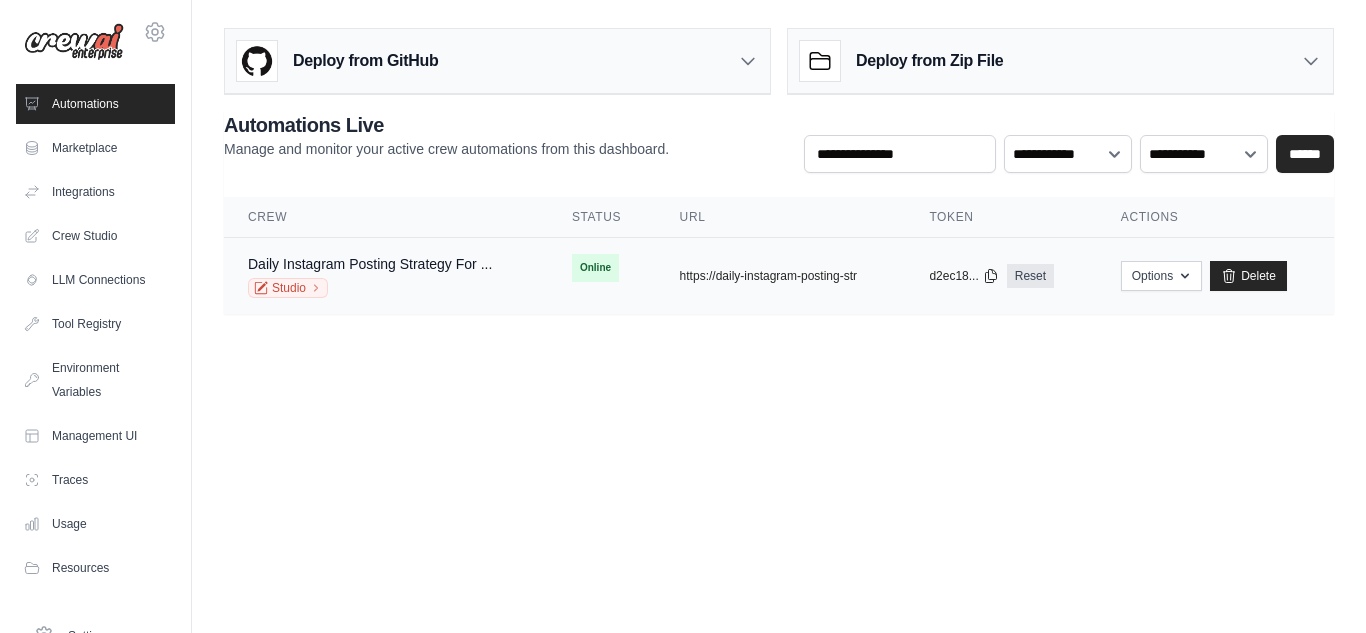 click on "copied
https://daily-instagram-posting-str" at bounding box center [781, 276] 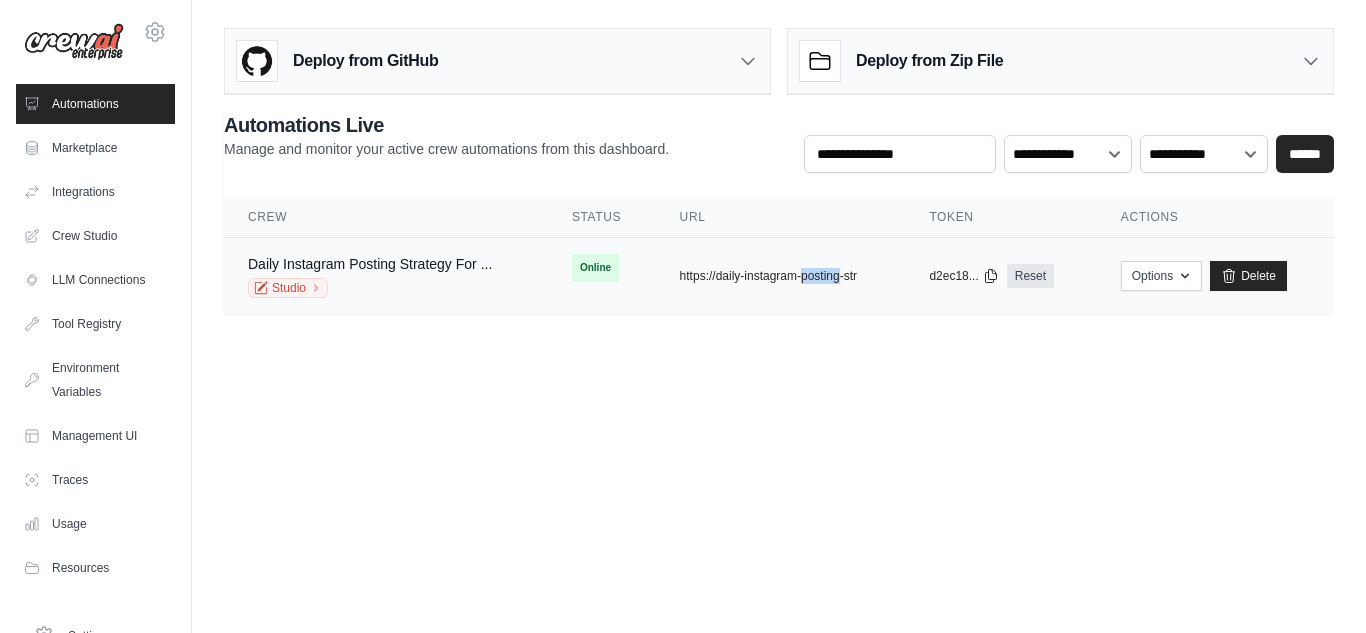 click on "copied
https://daily-instagram-posting-str" at bounding box center [781, 276] 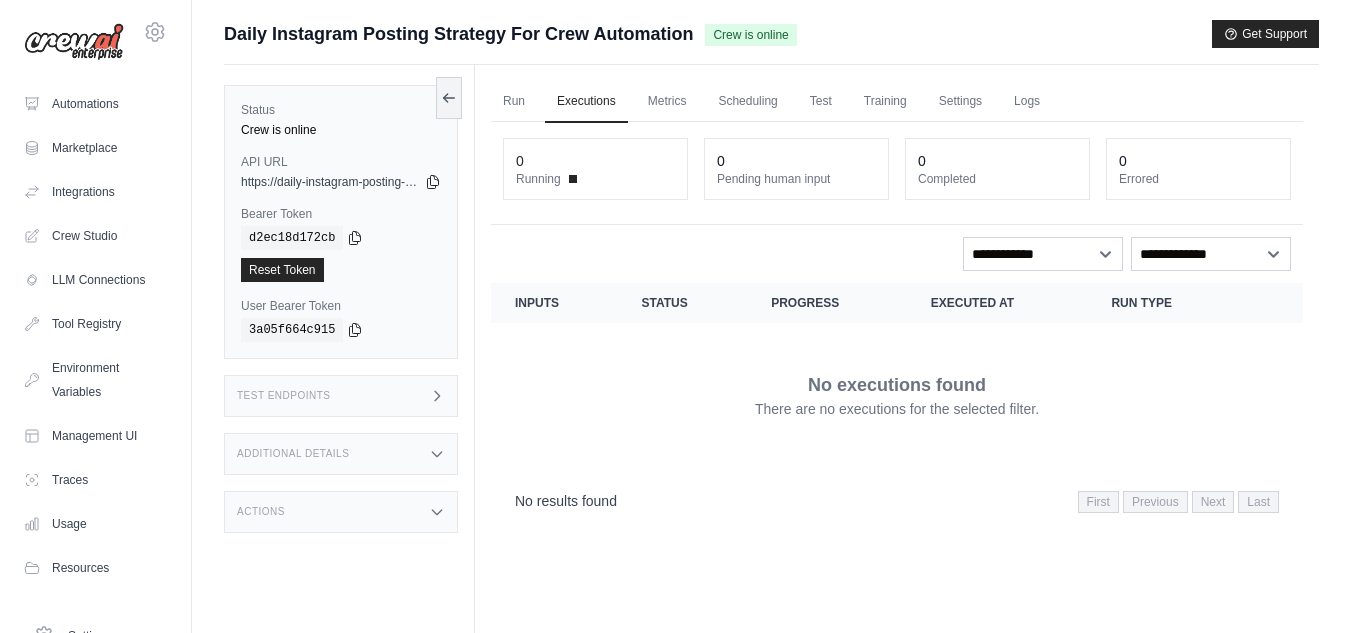 scroll, scrollTop: 0, scrollLeft: 0, axis: both 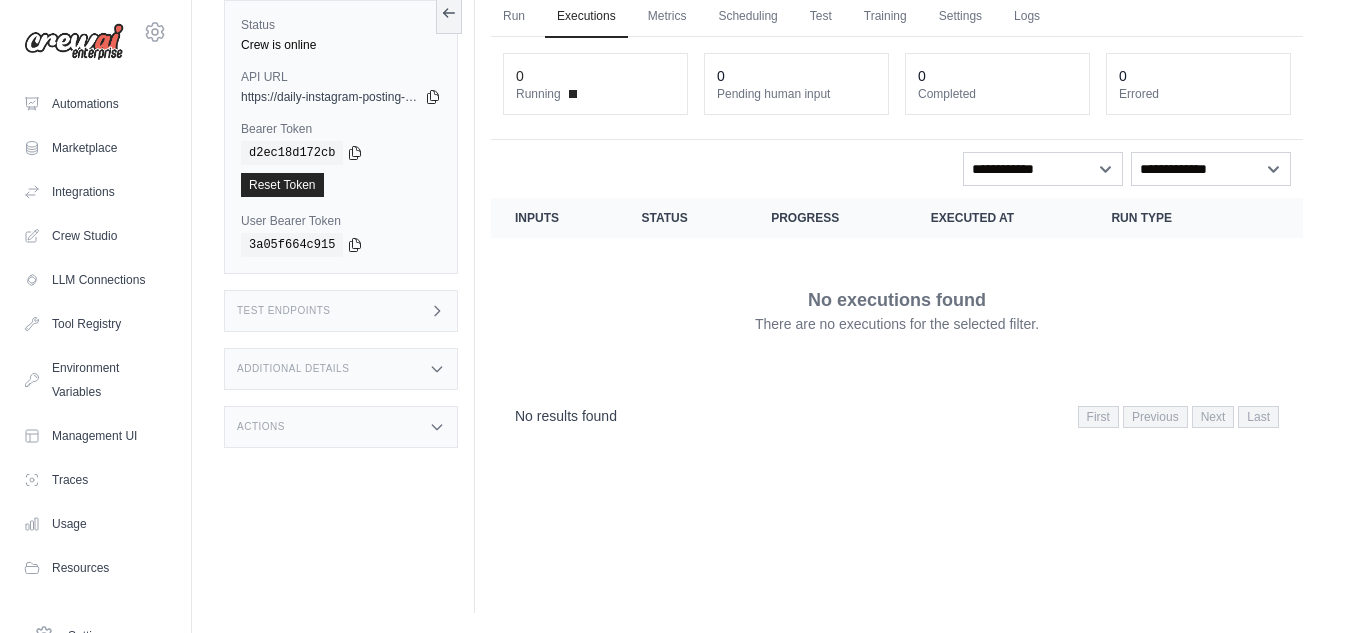 click on "Test Endpoints" at bounding box center [341, 311] 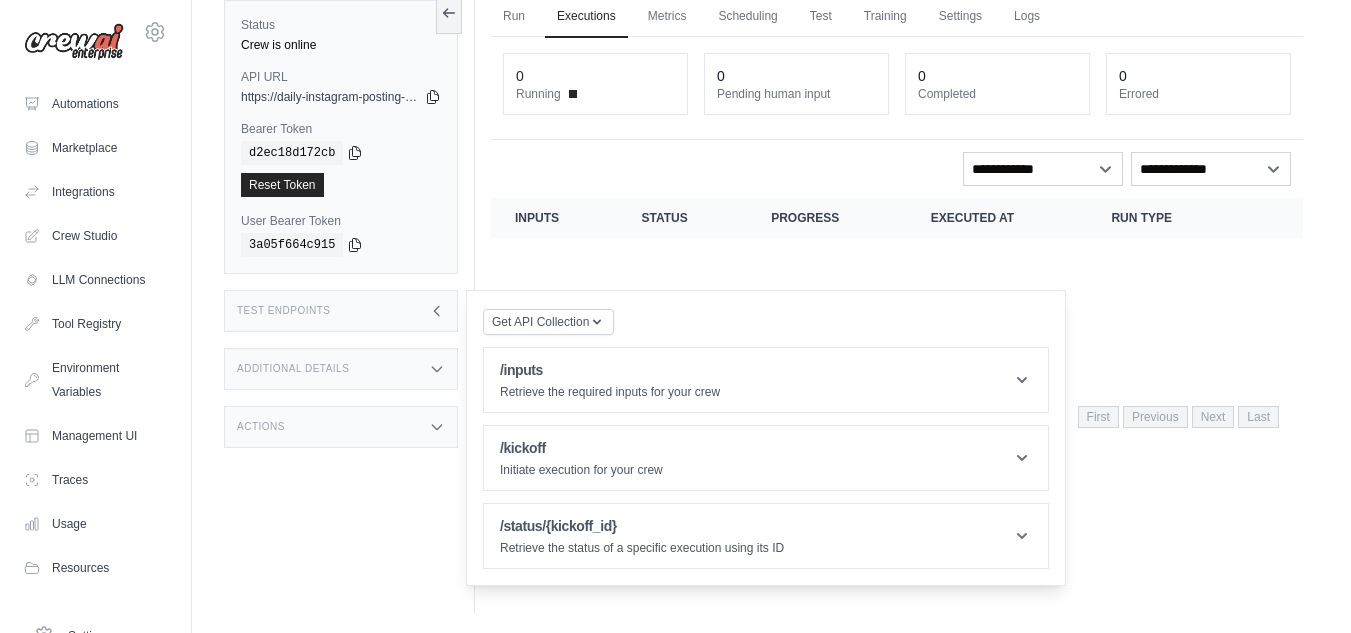 scroll, scrollTop: 26, scrollLeft: 0, axis: vertical 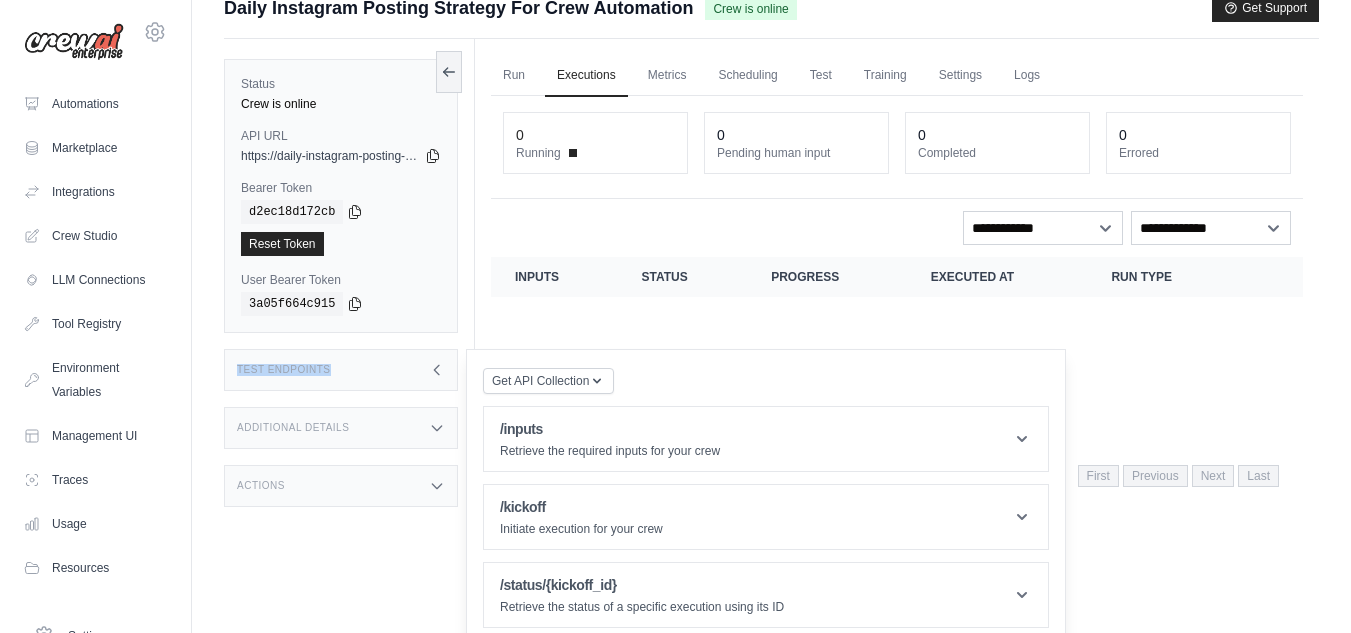 drag, startPoint x: 382, startPoint y: 305, endPoint x: 395, endPoint y: 357, distance: 53.600372 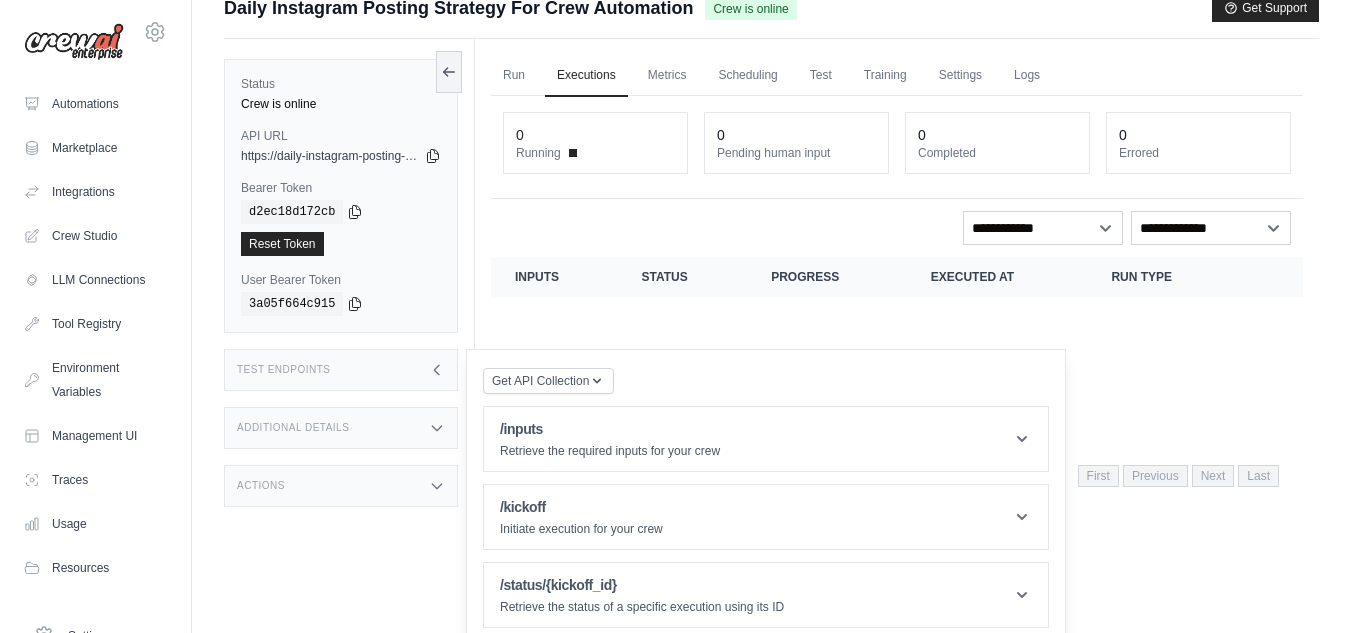 click on "Test Endpoints" at bounding box center [341, 370] 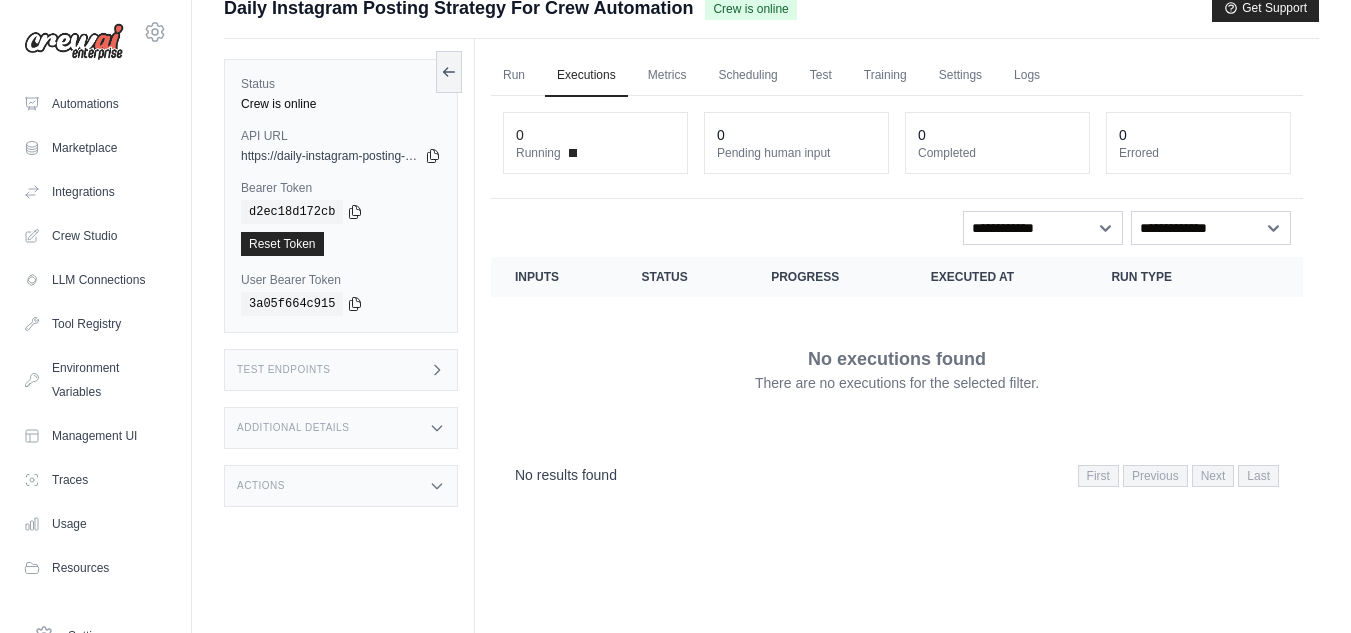 scroll, scrollTop: 85, scrollLeft: 0, axis: vertical 